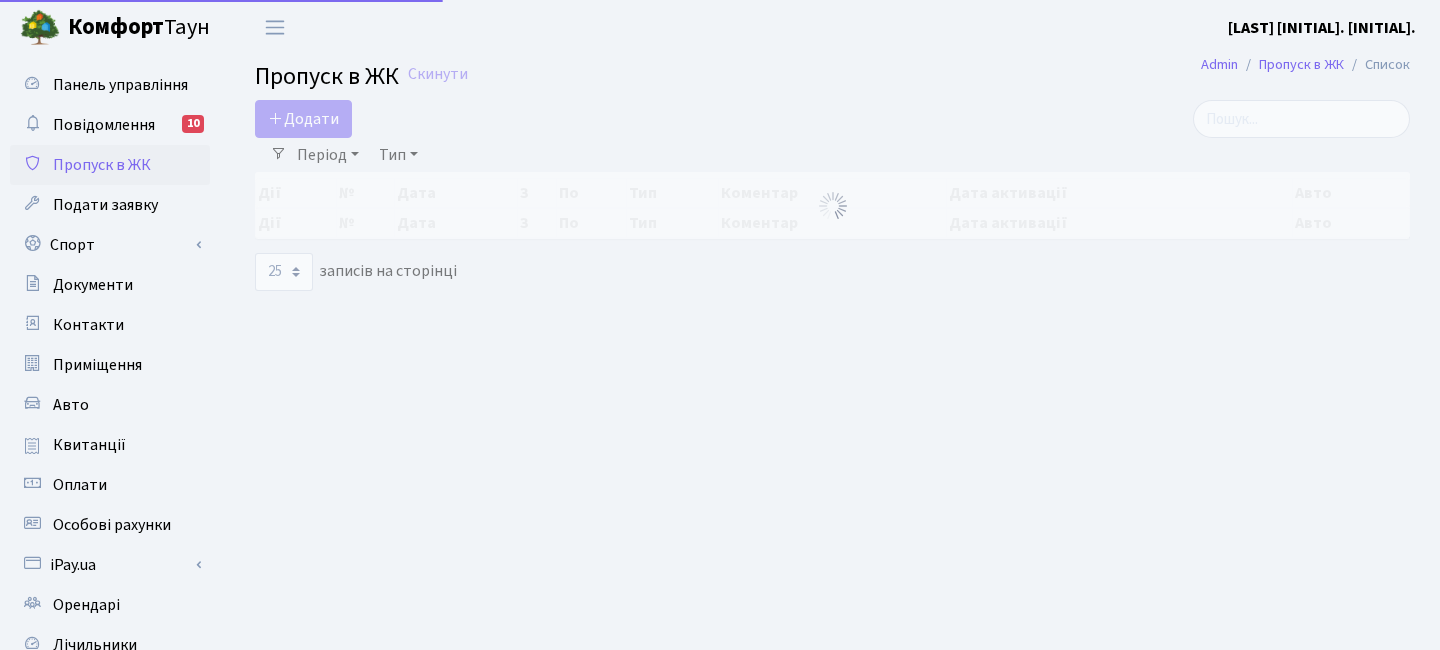 select on "25" 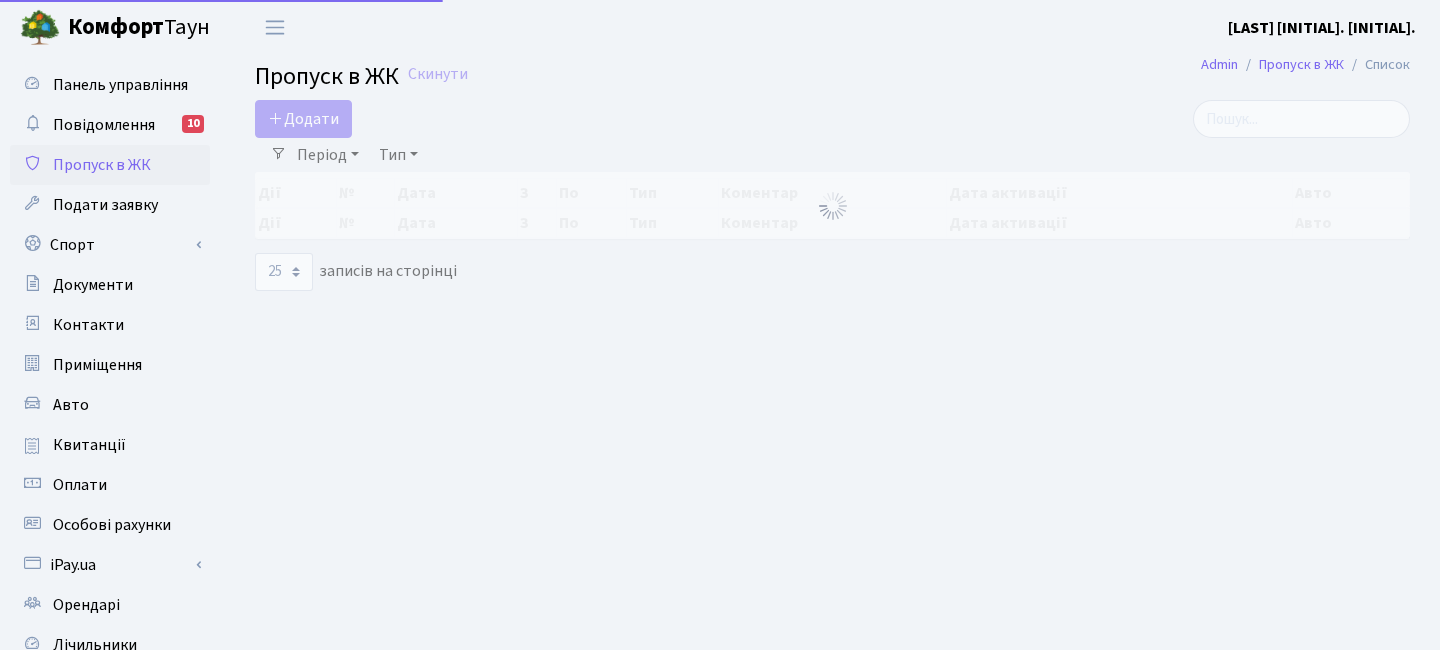 scroll, scrollTop: 0, scrollLeft: 0, axis: both 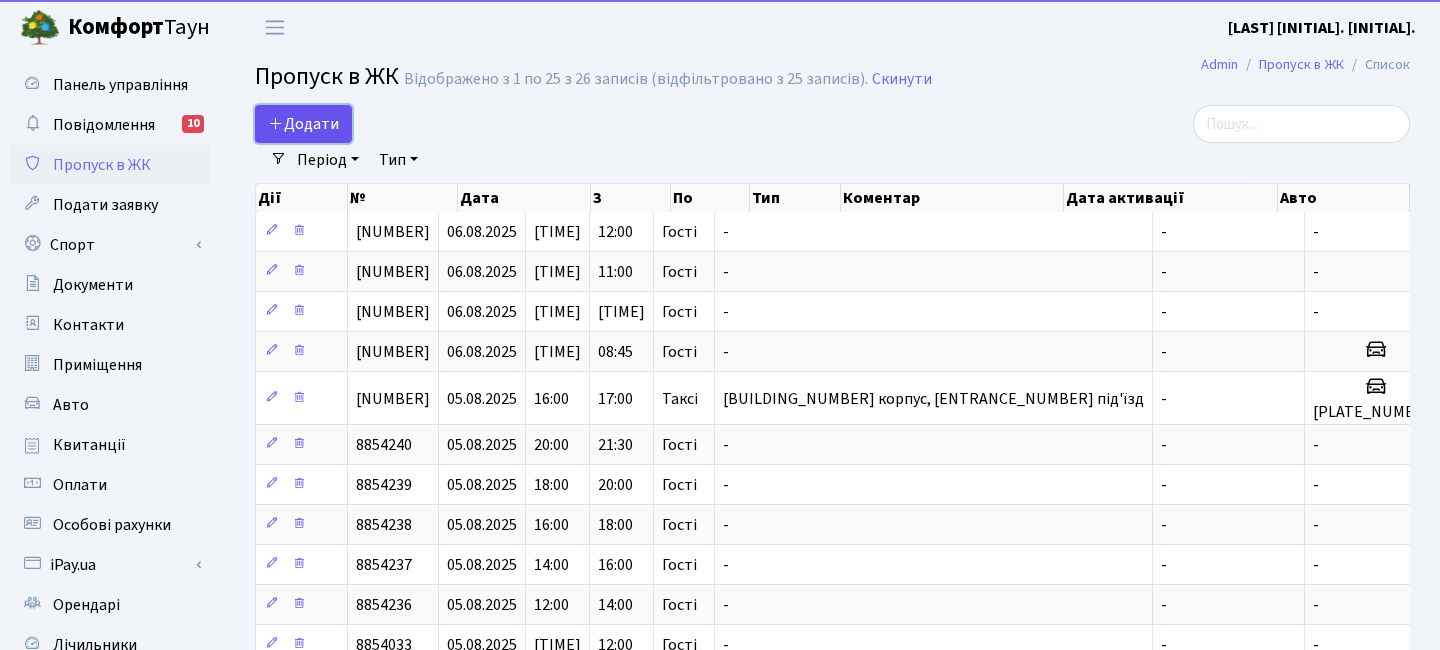 click on "Додати" at bounding box center [303, 124] 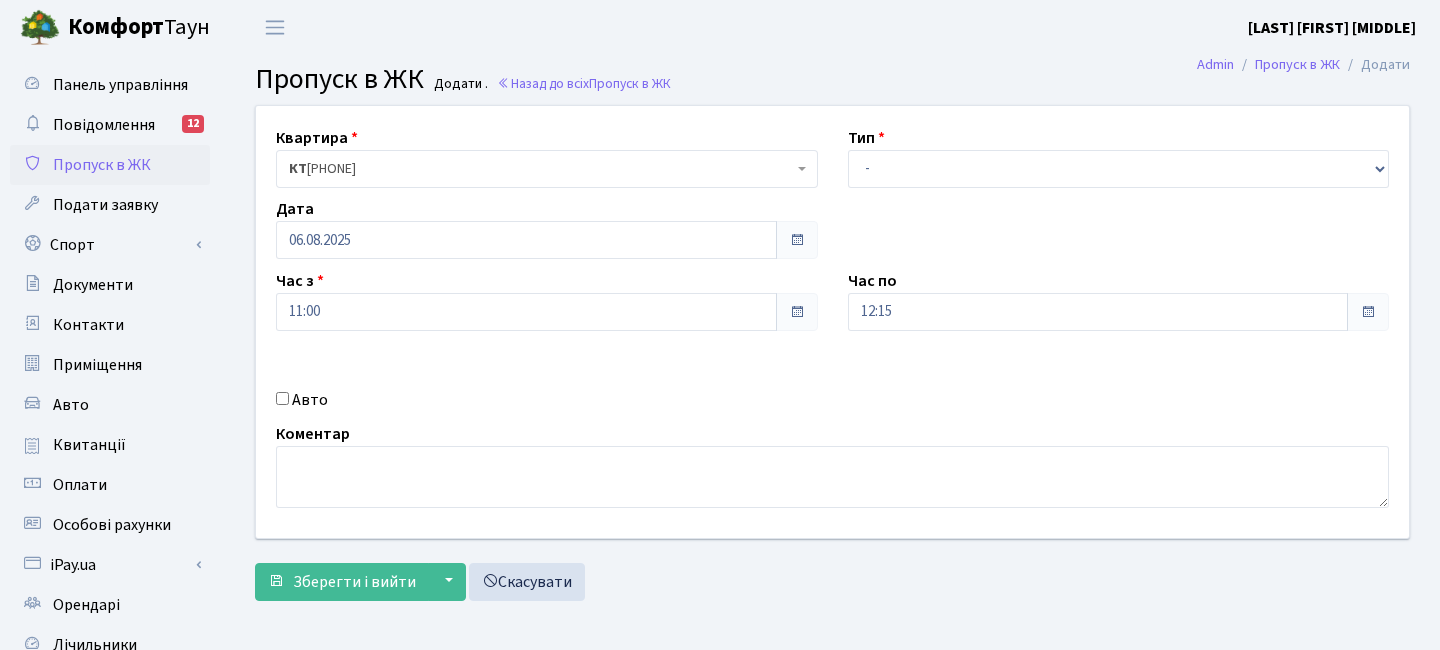 scroll, scrollTop: 0, scrollLeft: 0, axis: both 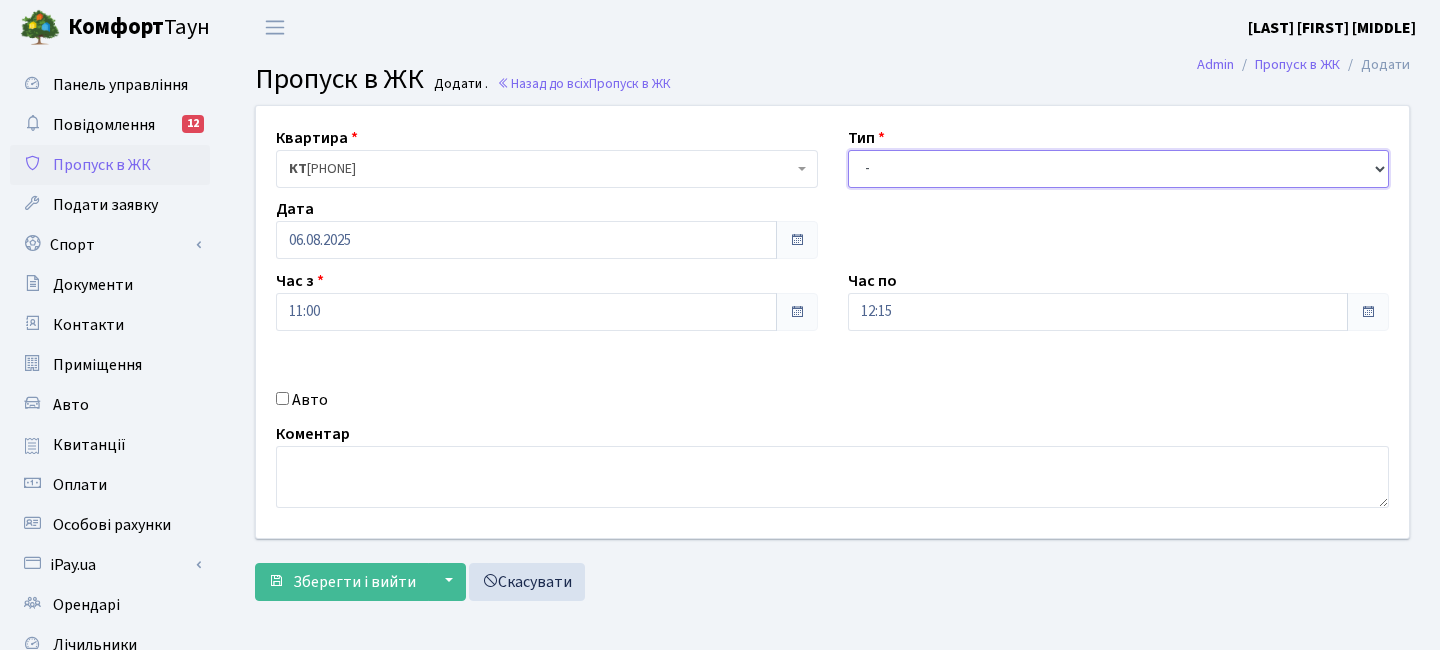 click on "-
Доставка
Таксі
Гості
Сервіс" at bounding box center (1119, 169) 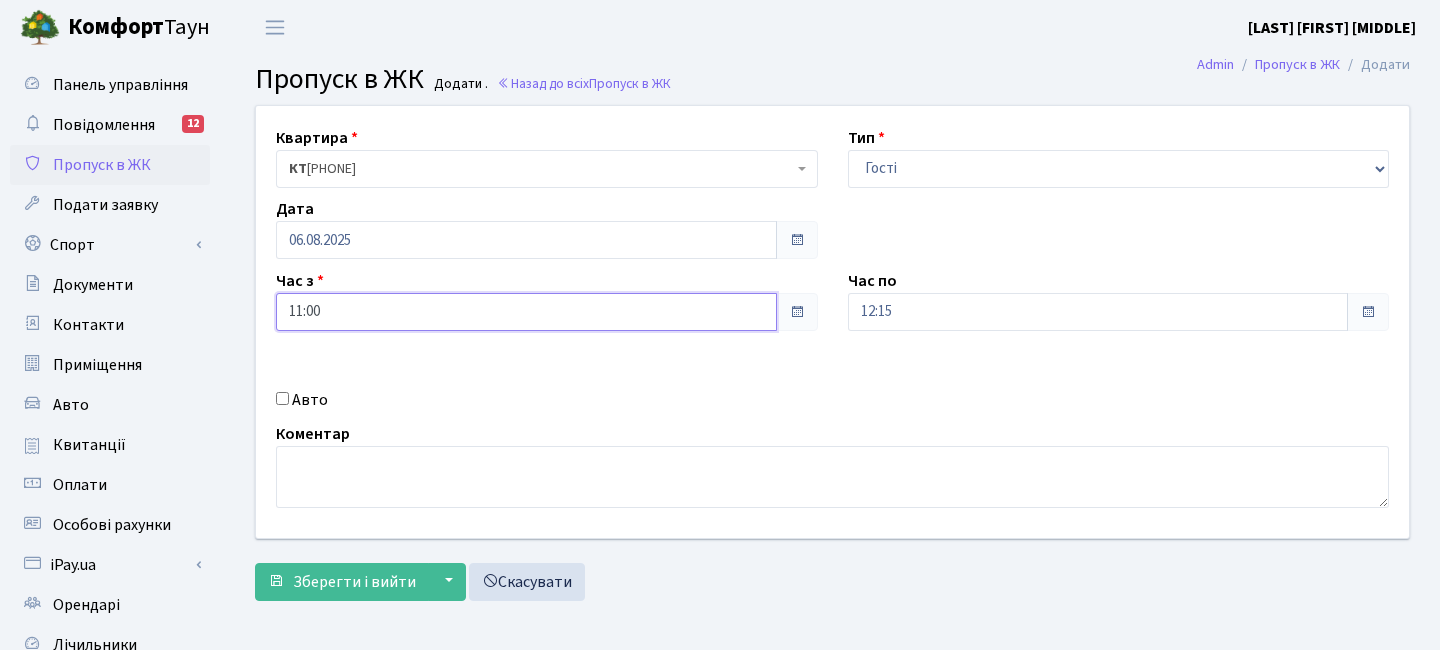 click on "11:00" at bounding box center [526, 312] 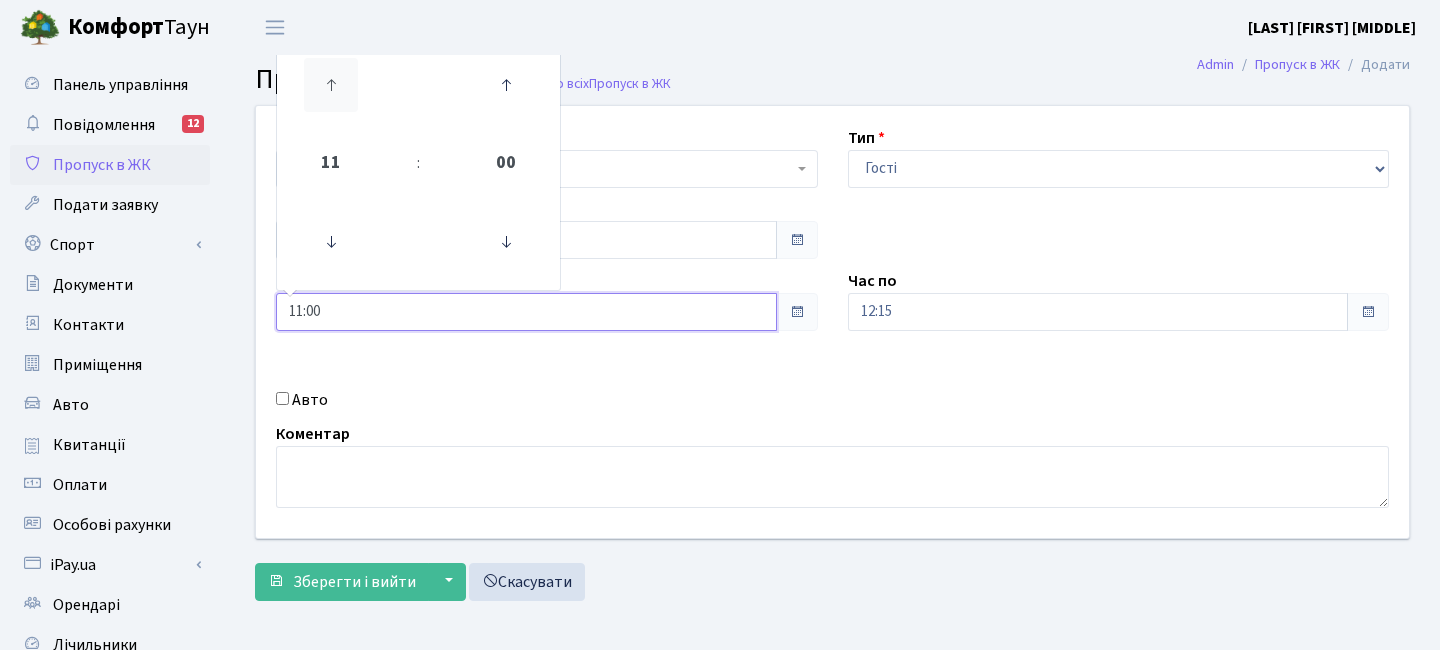click at bounding box center [331, 85] 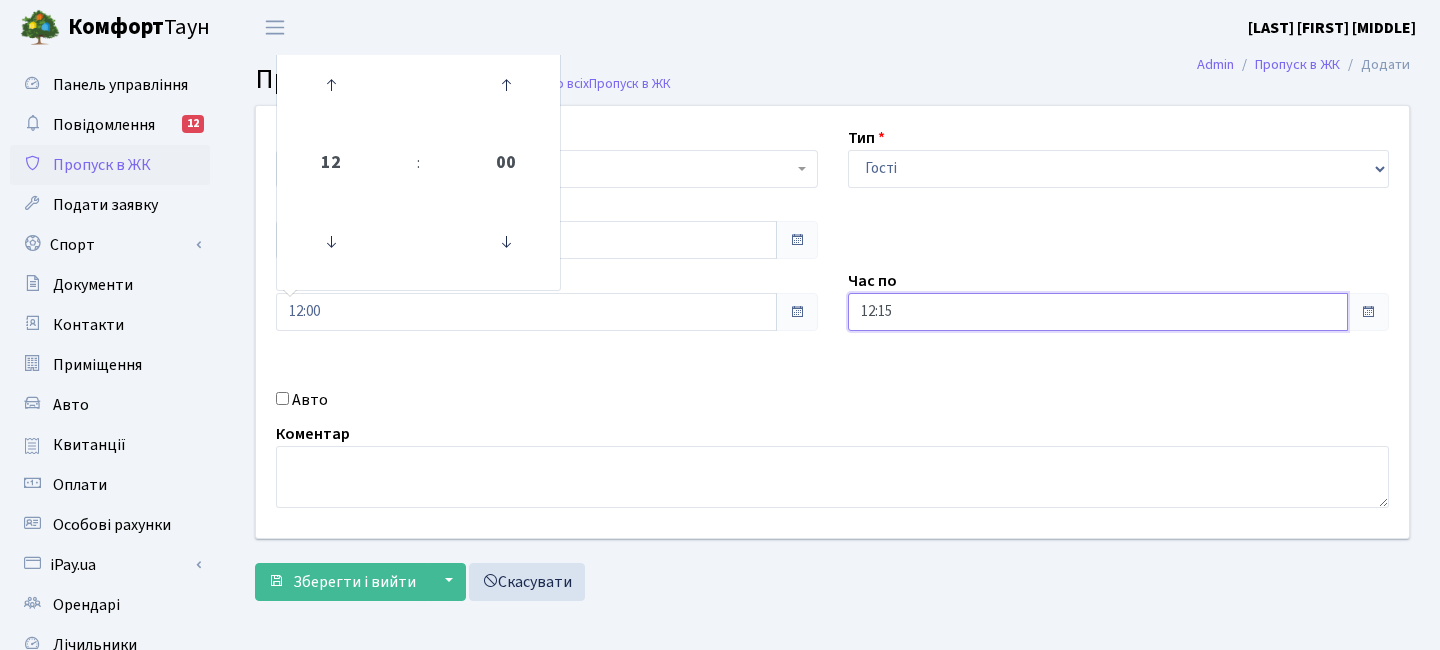 drag, startPoint x: 901, startPoint y: 315, endPoint x: 912, endPoint y: 294, distance: 23.70654 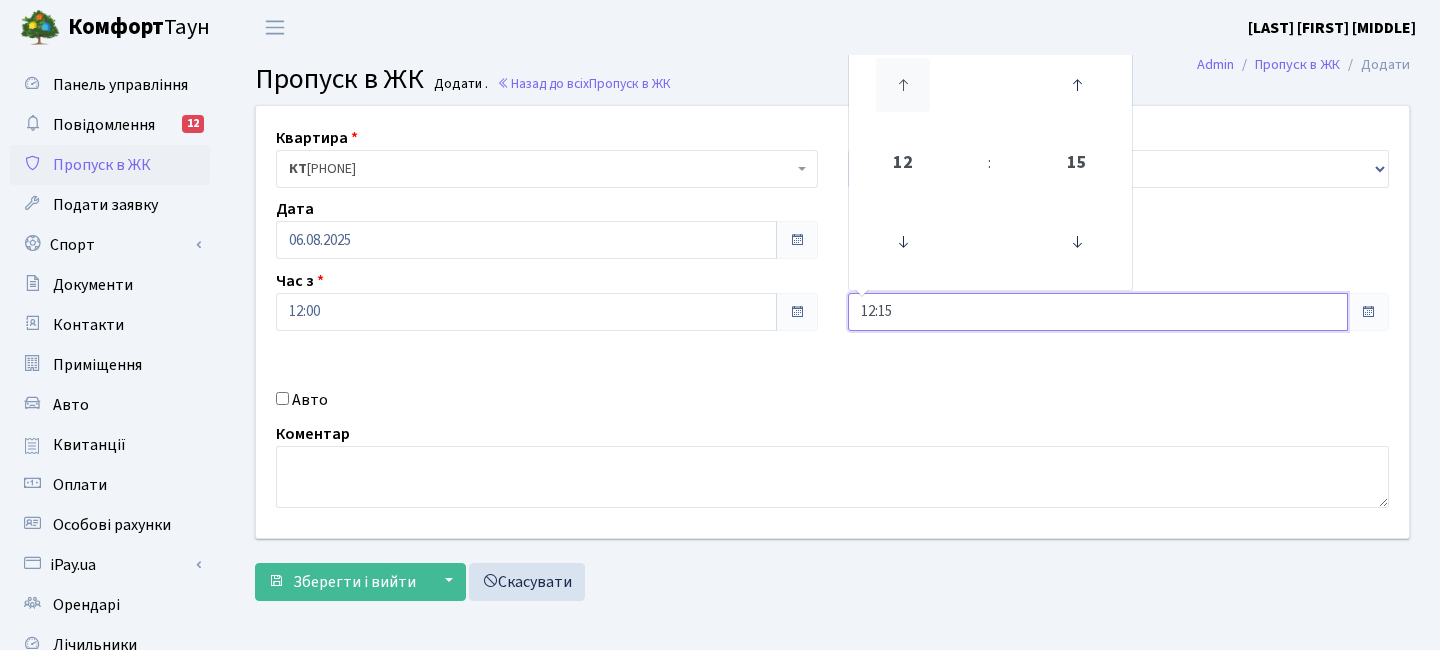 click at bounding box center [903, 85] 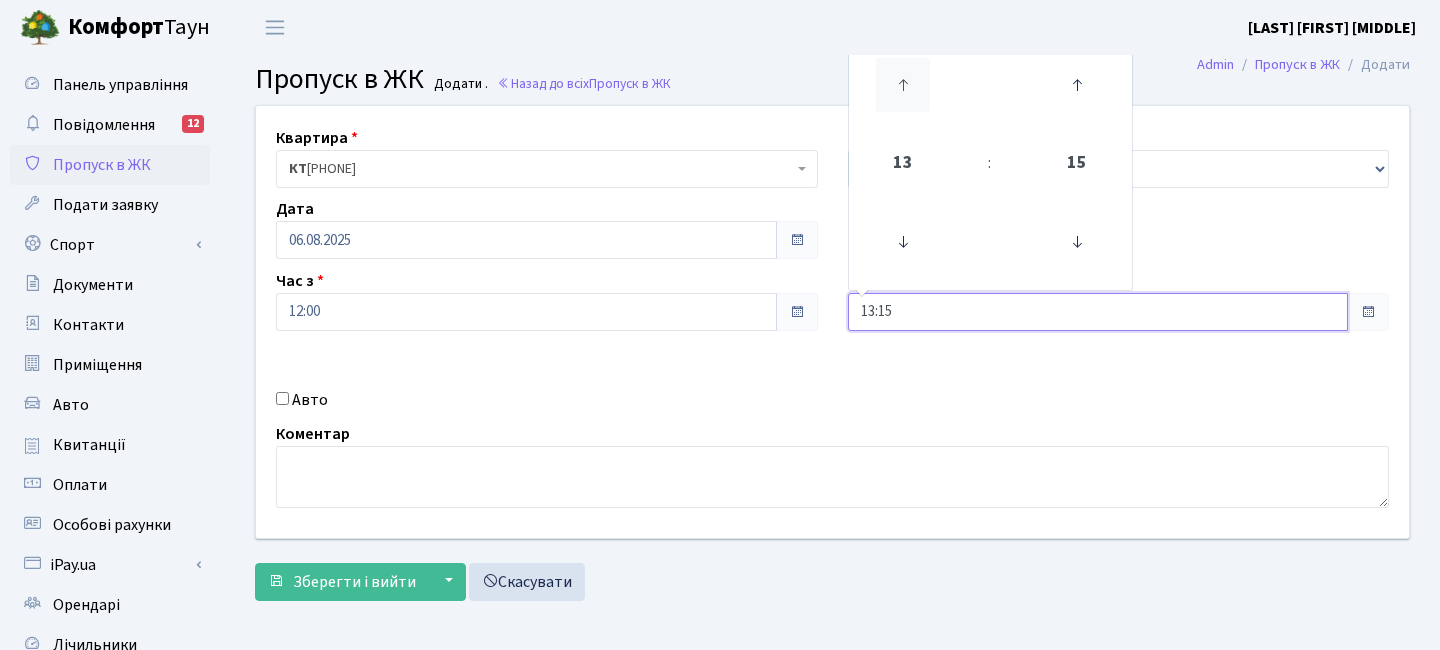 drag, startPoint x: 912, startPoint y: 90, endPoint x: 711, endPoint y: 209, distance: 233.5851 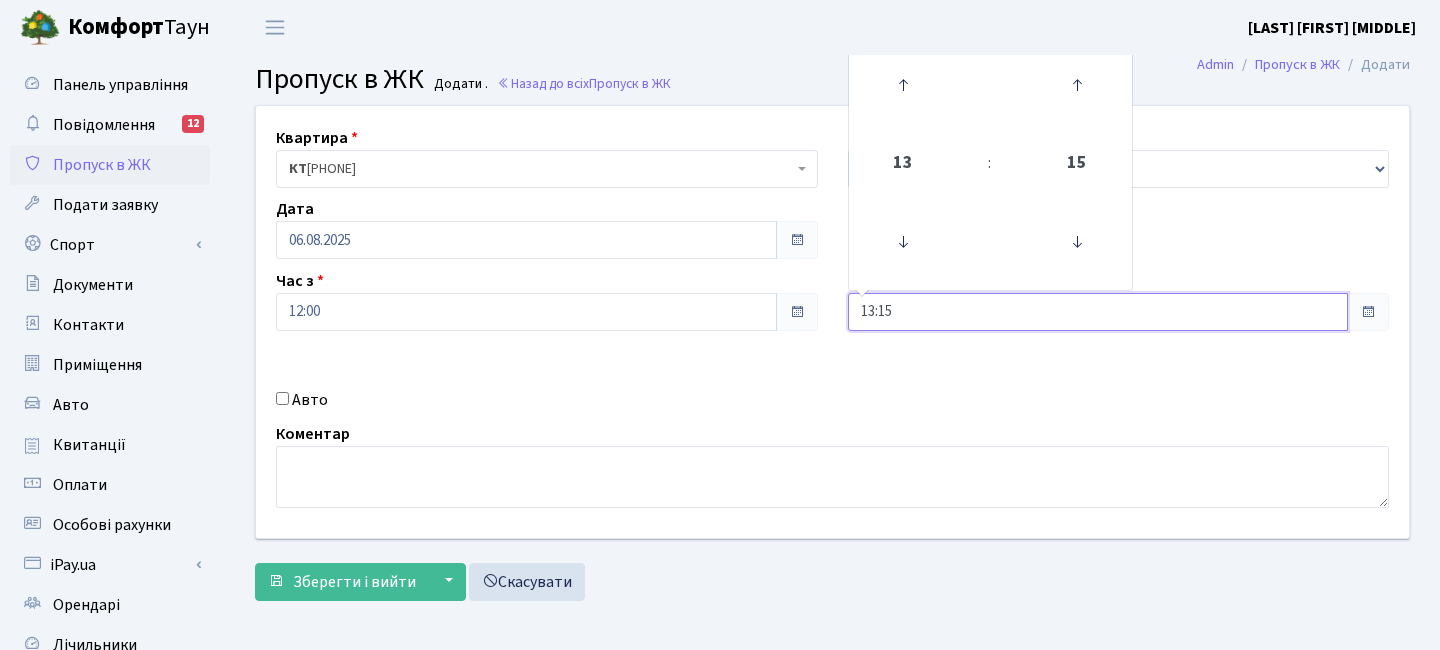 click at bounding box center [903, 85] 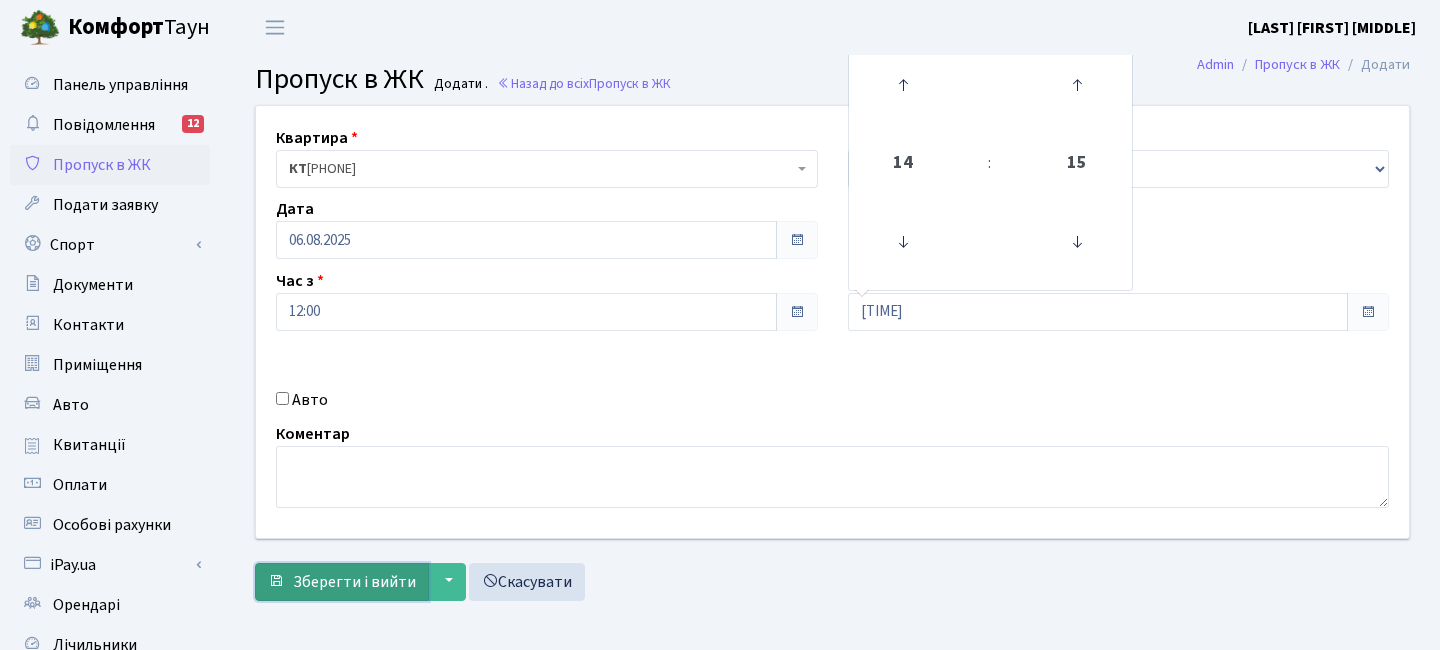 click on "Зберегти і вийти" at bounding box center (354, 582) 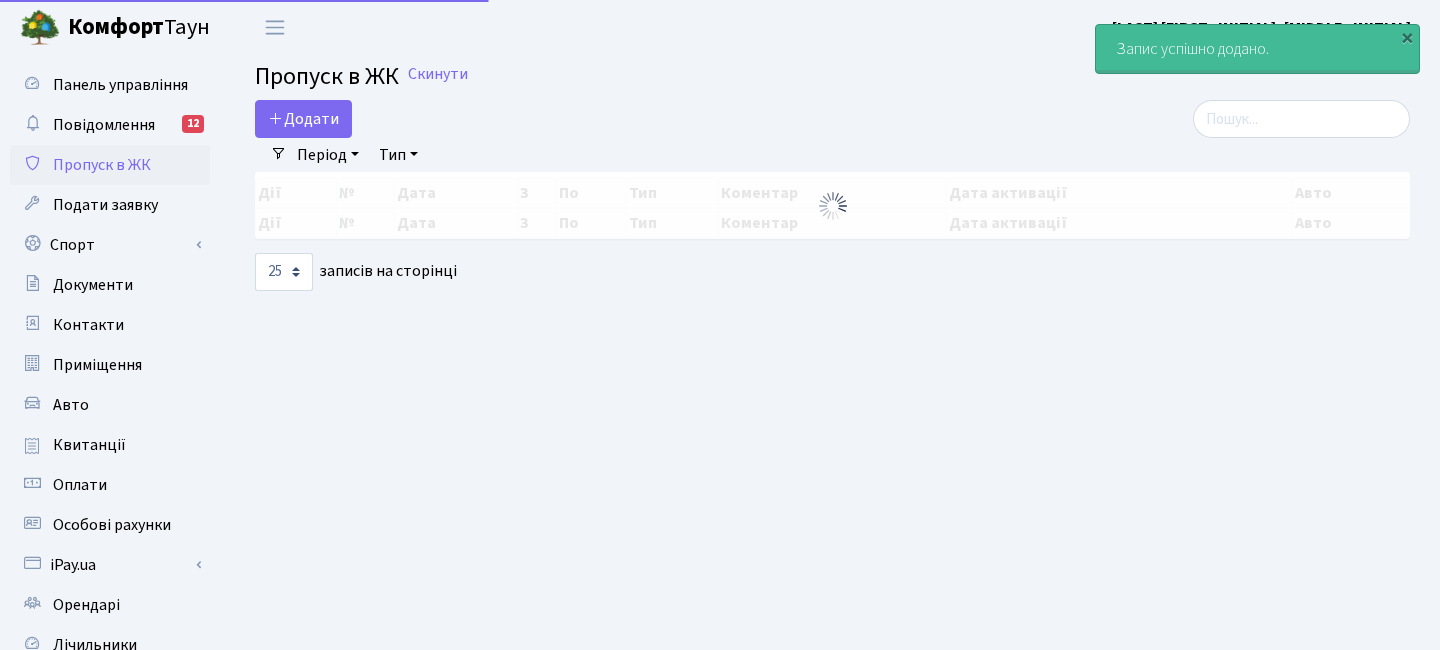 select on "25" 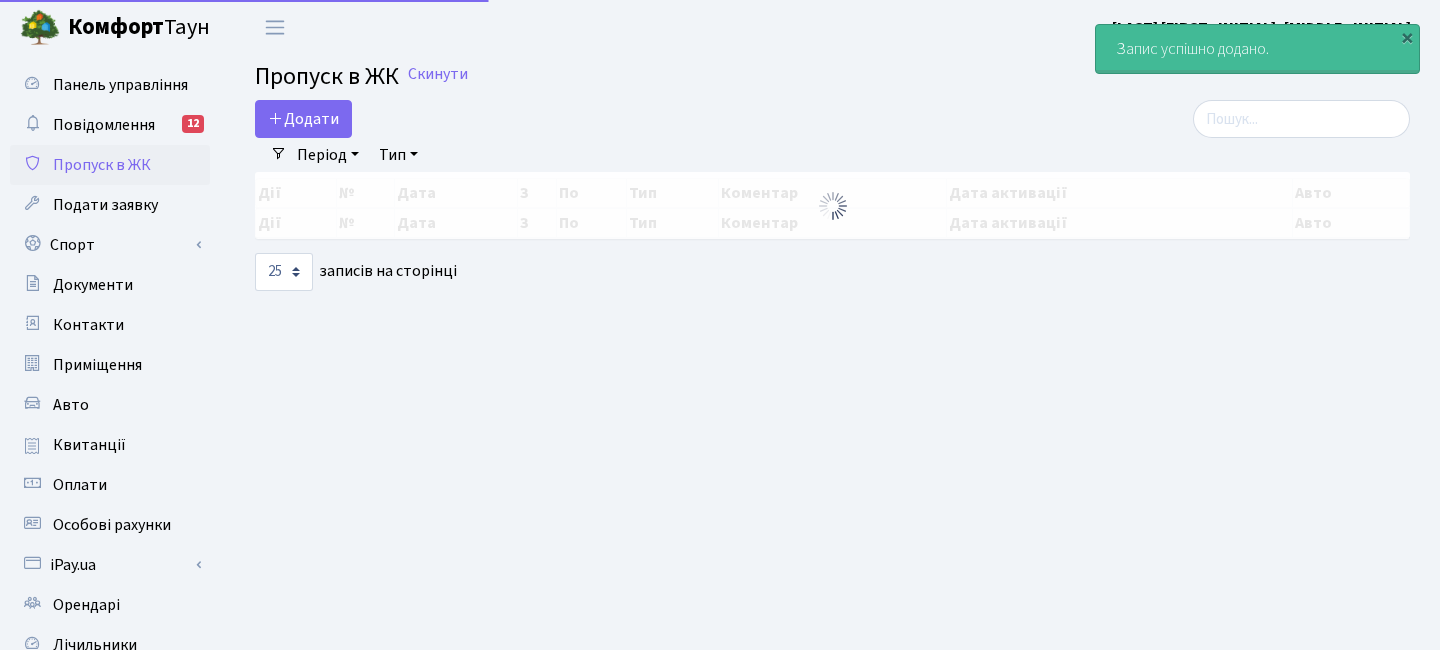scroll, scrollTop: 0, scrollLeft: 0, axis: both 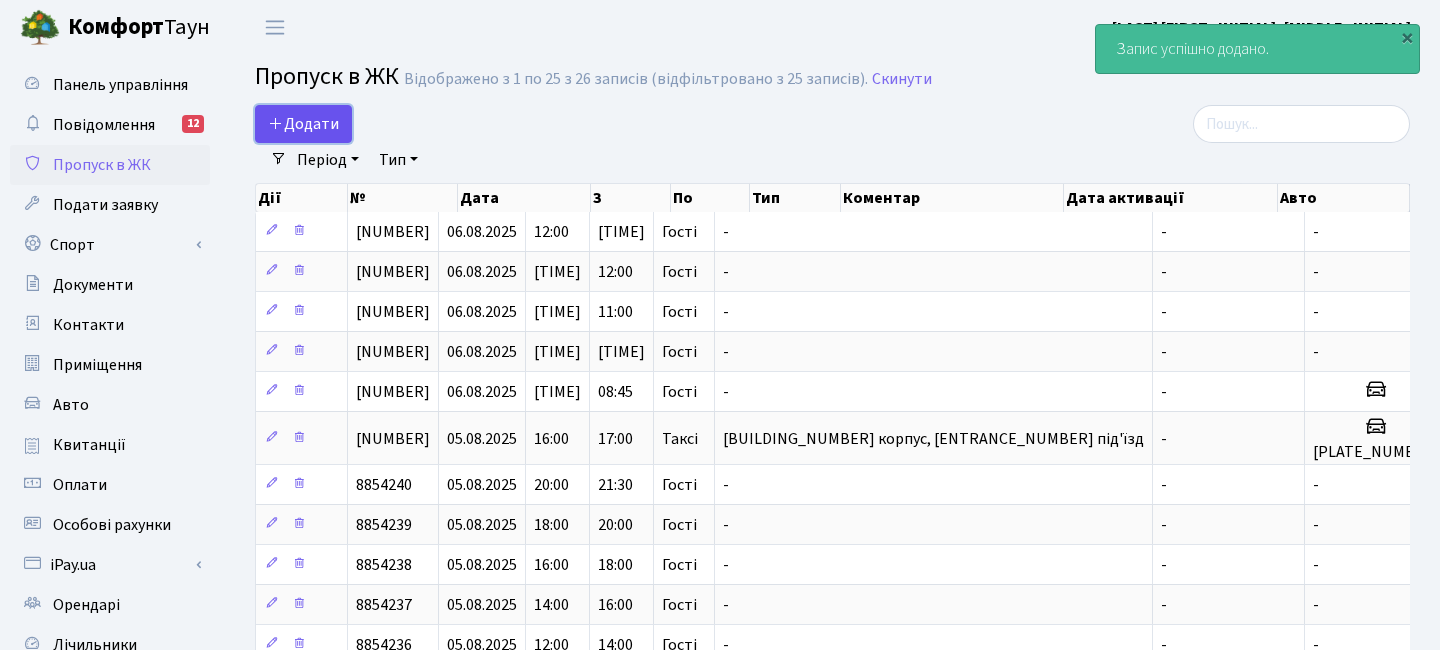 click on "Додати" at bounding box center (303, 124) 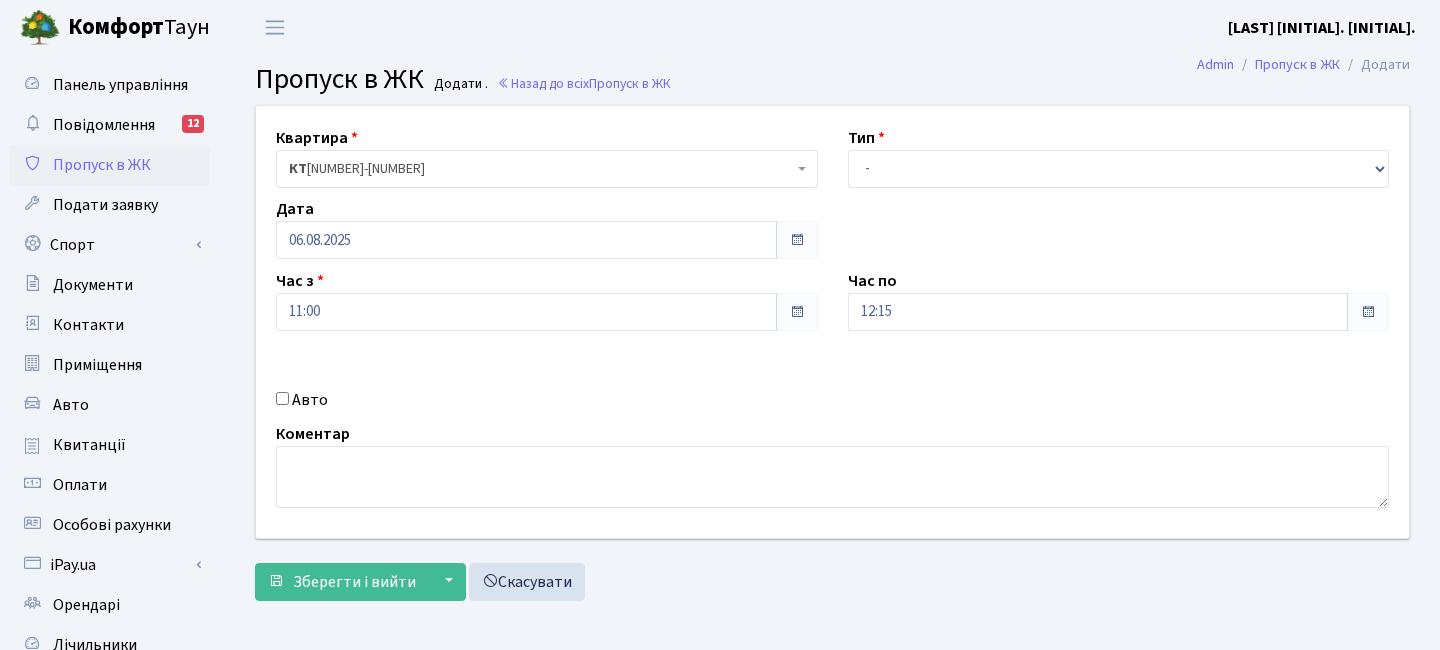 scroll, scrollTop: 0, scrollLeft: 0, axis: both 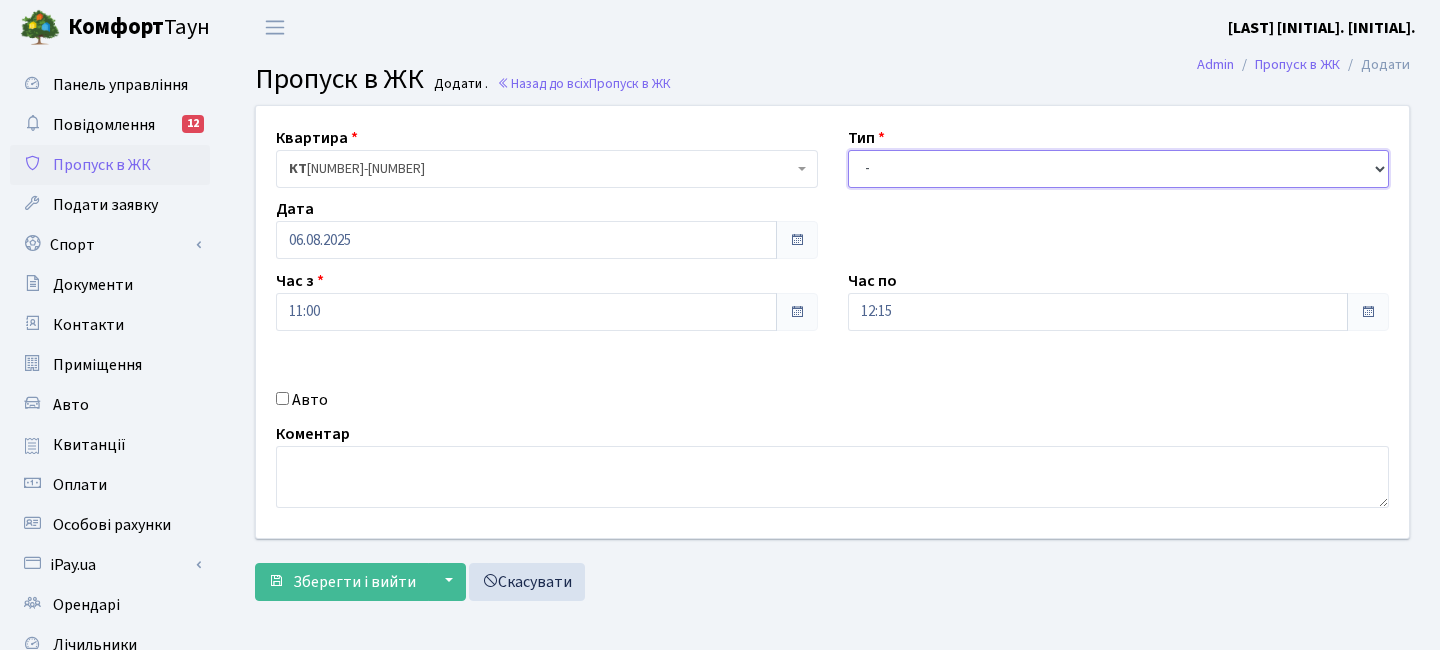 click on "-
Доставка
Таксі
Гості
Сервіс" at bounding box center (1119, 169) 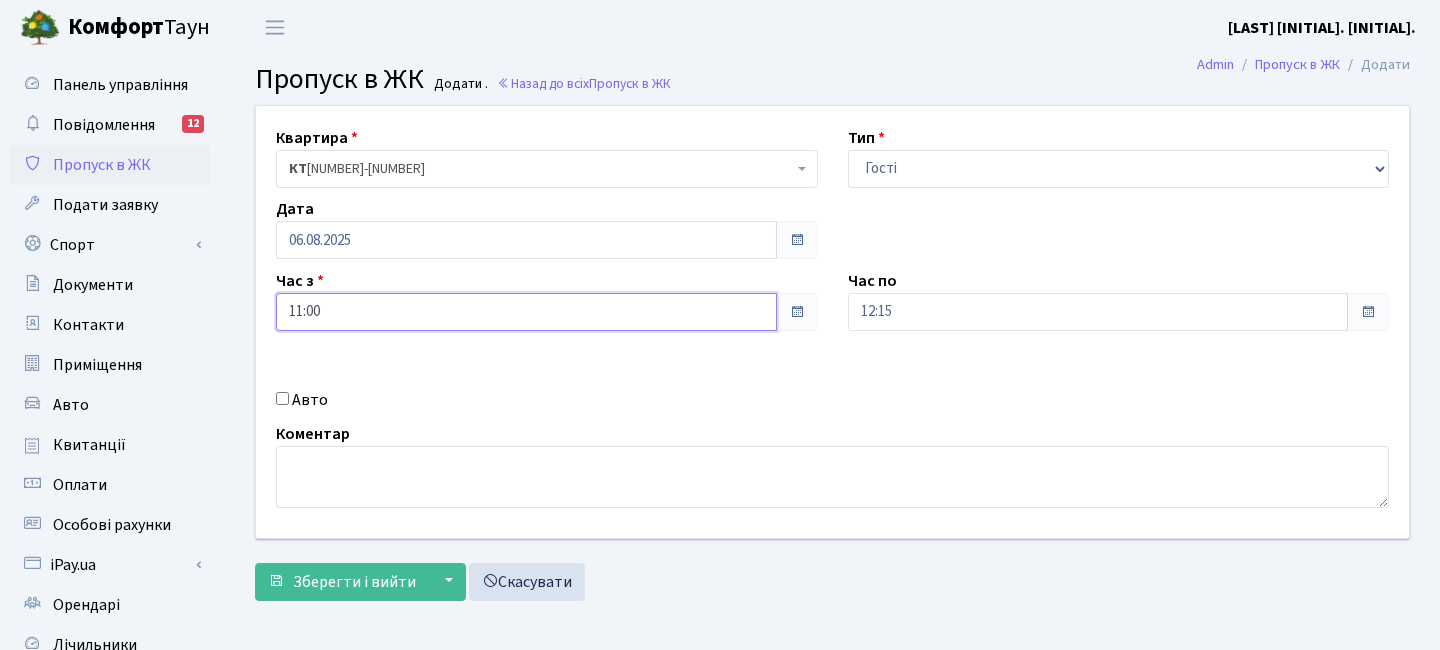 click on "11:00" at bounding box center (526, 312) 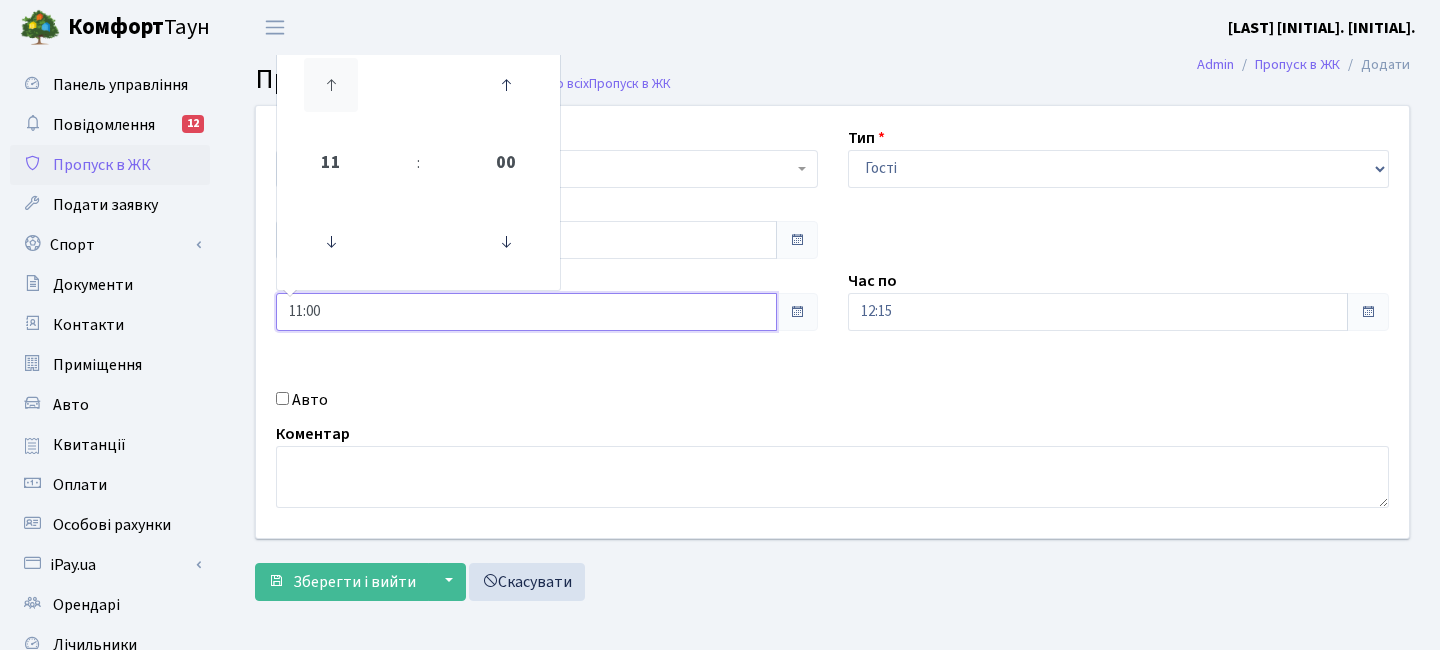 click at bounding box center (331, 85) 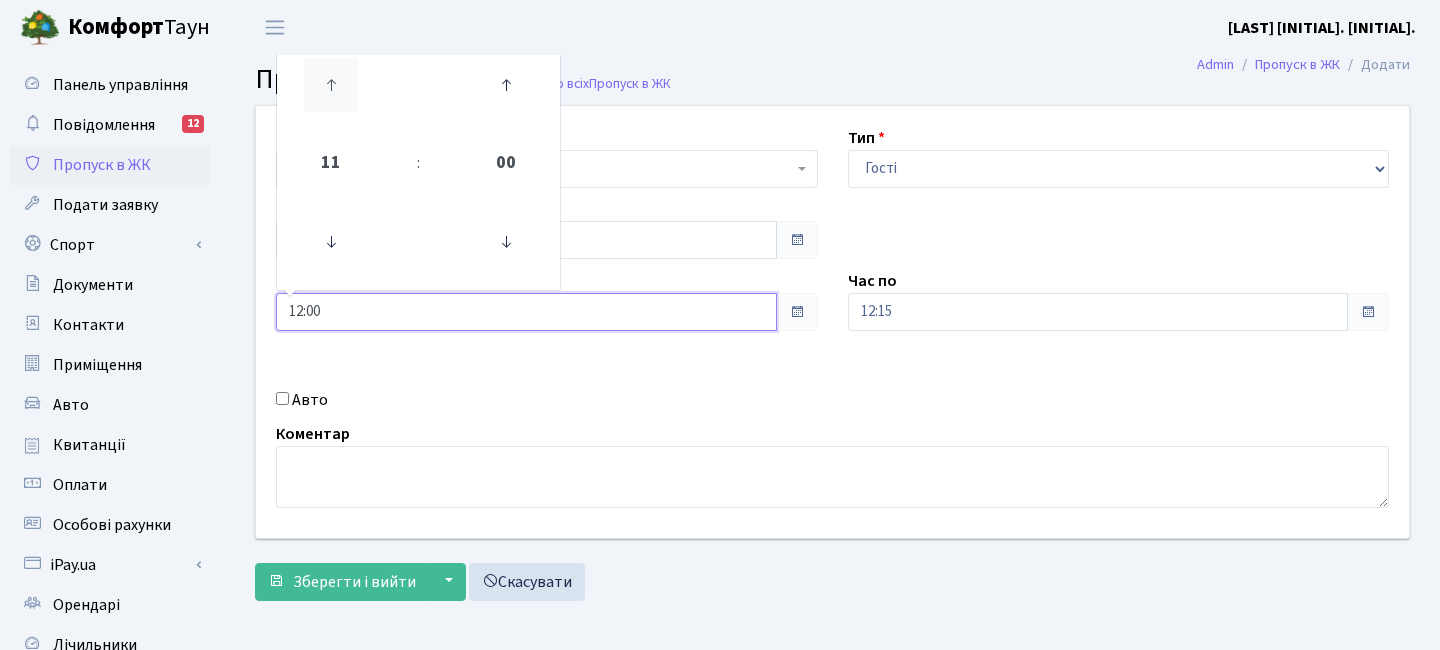click at bounding box center (331, 85) 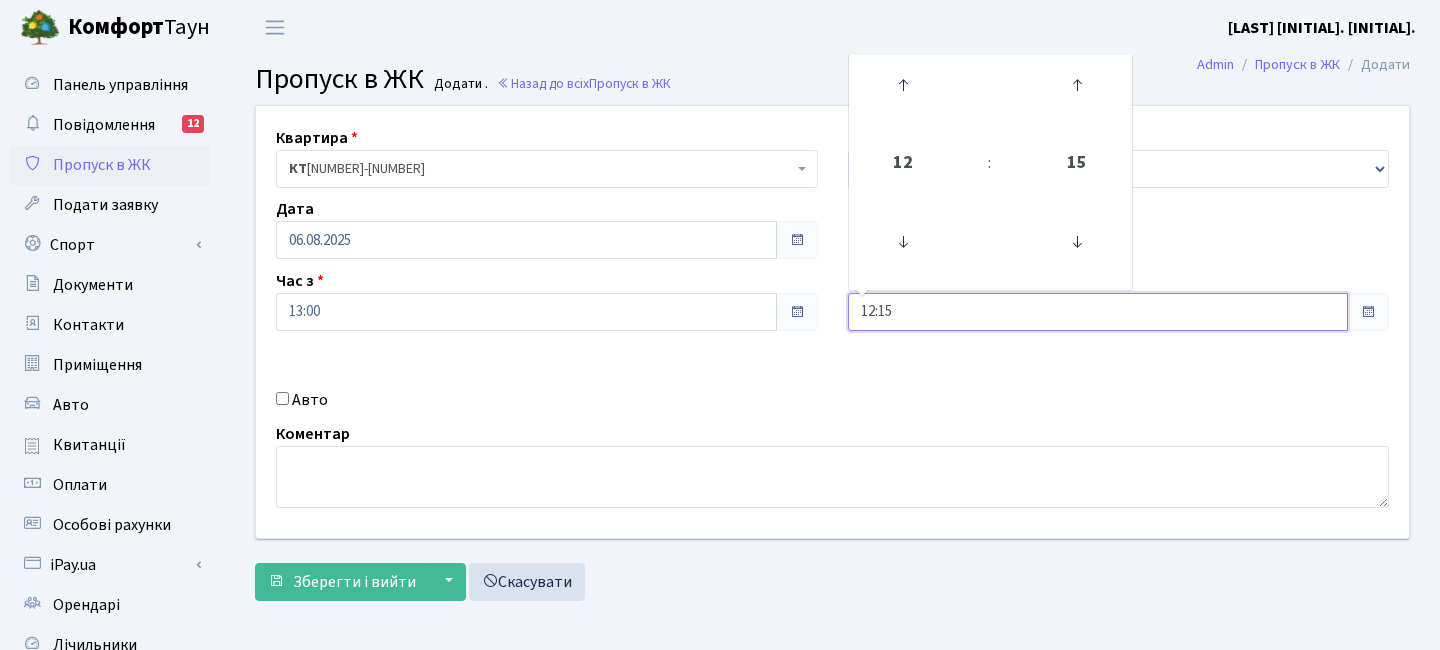 click on "12:15" at bounding box center [1098, 312] 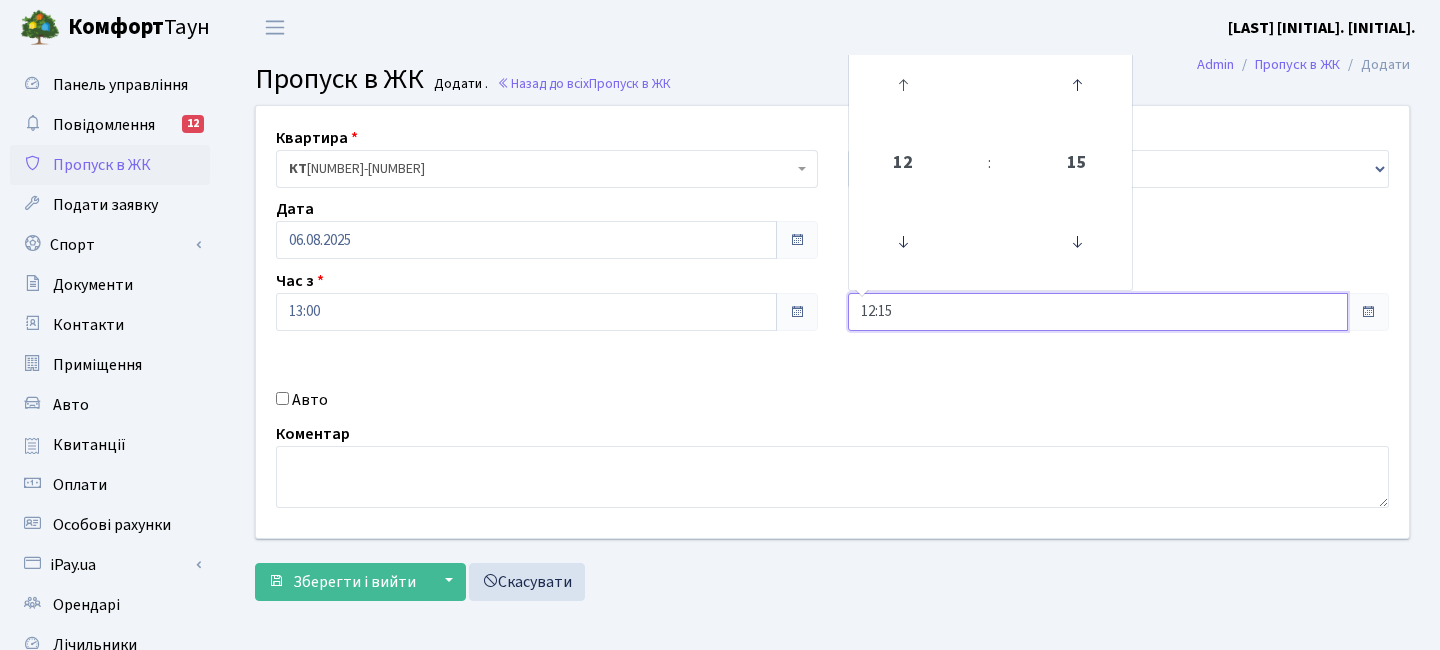 click on "12 : 15" at bounding box center (990, 164) 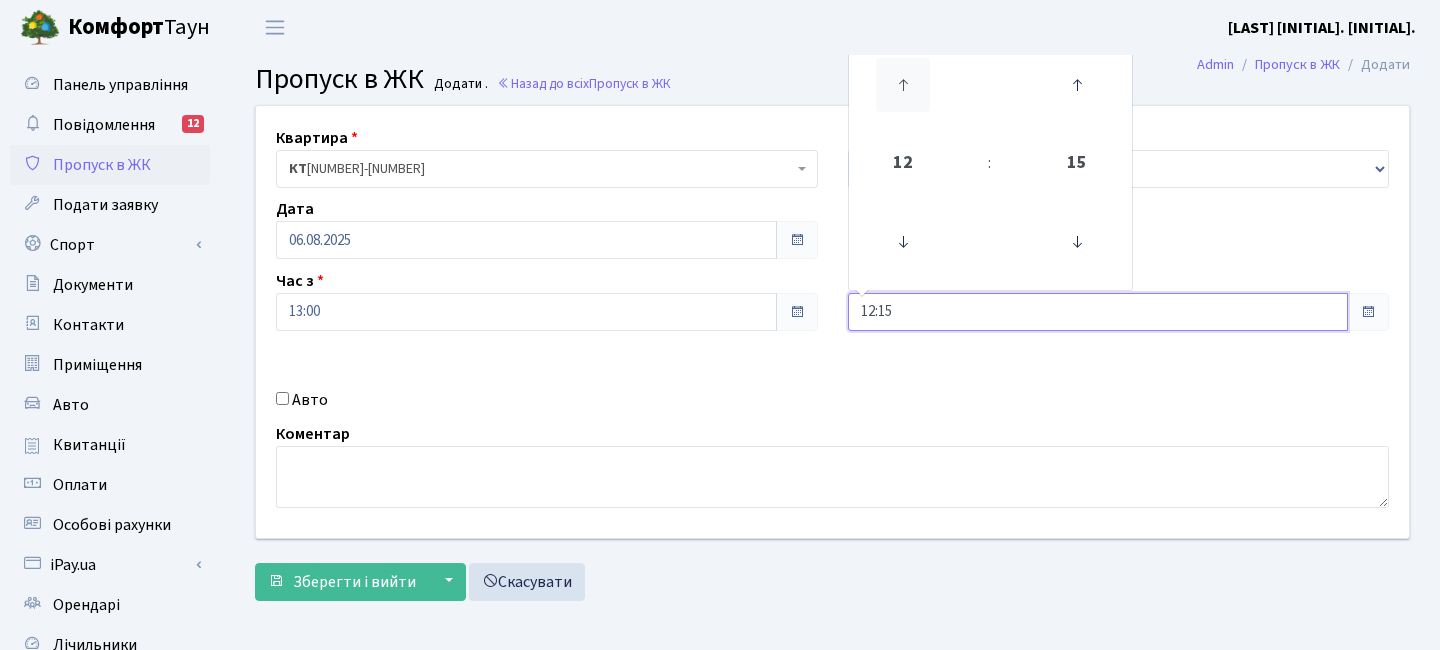 click at bounding box center (903, 85) 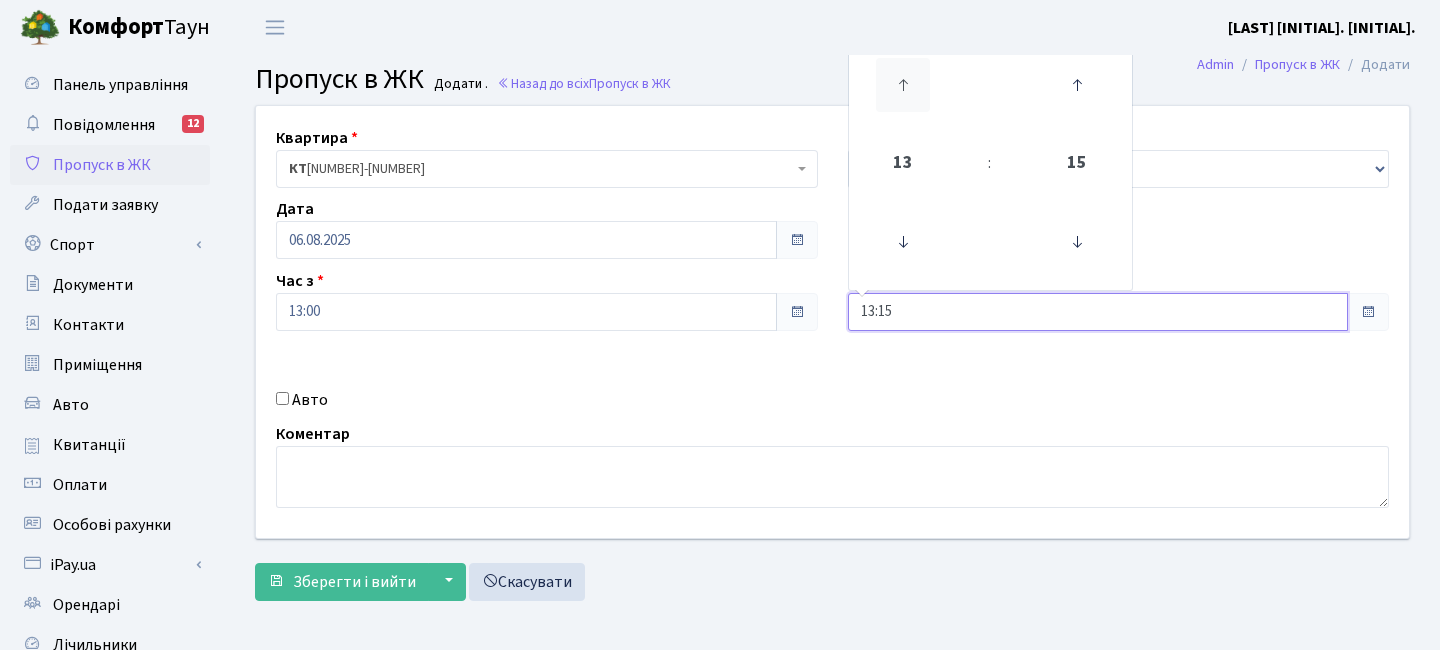 click at bounding box center [903, 85] 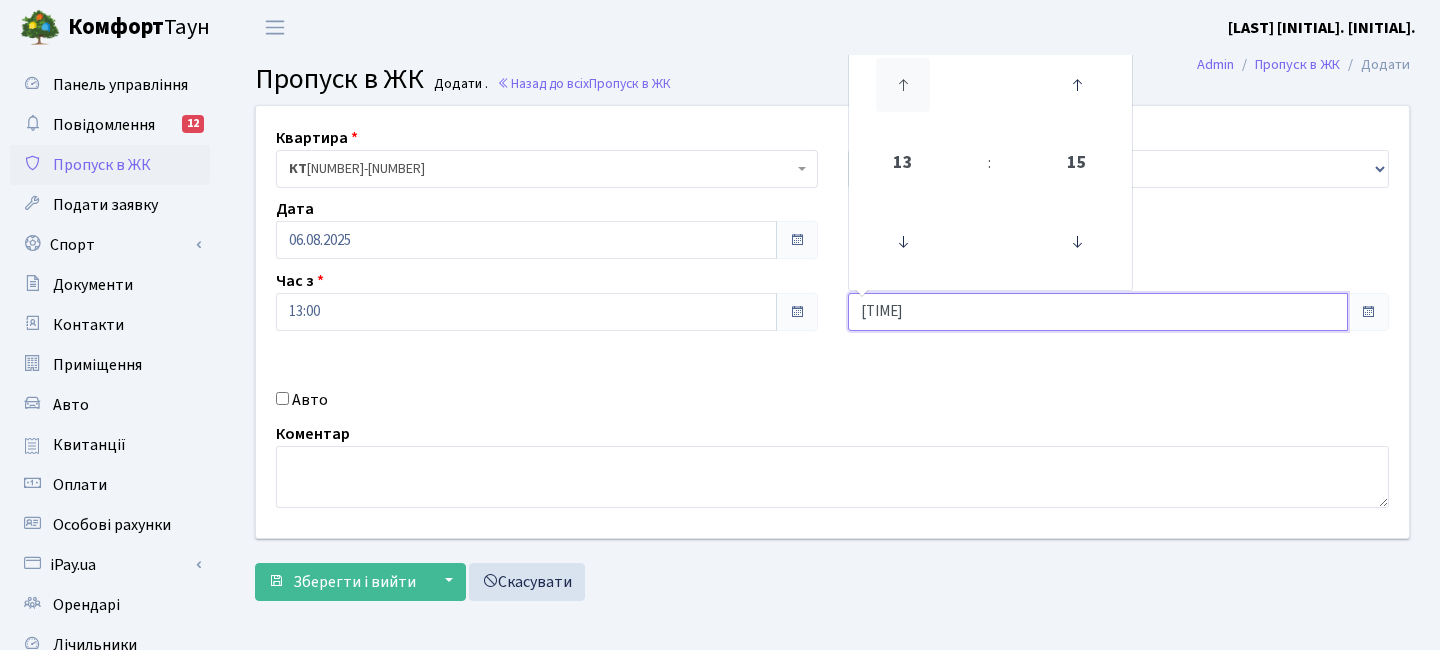 click at bounding box center [903, 85] 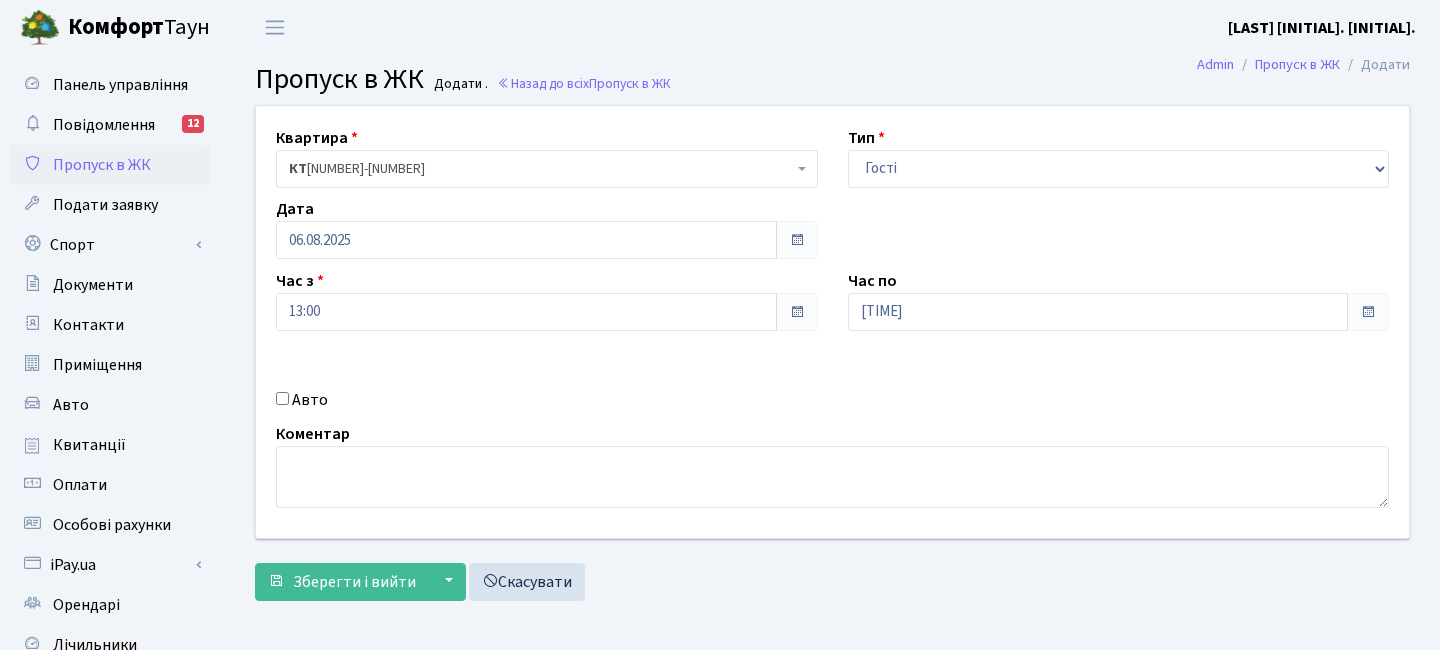 click on "Квартира
<b>КТ</b>&nbsp;&nbsp;&nbsp;&nbsp;7-353
<b>КТ</b>&nbsp;&nbsp;&nbsp;&nbsp;16-211
<b>КТ4</b>&nbsp;&nbsp;&nbsp;91
<b>КТ4</b>&nbsp;&nbsp;&nbsp;2-1
КТ     7-353
Тип
-
Доставка
Таксі
Гості
Сервіс
Дата
06.08.2025" at bounding box center (832, 353) 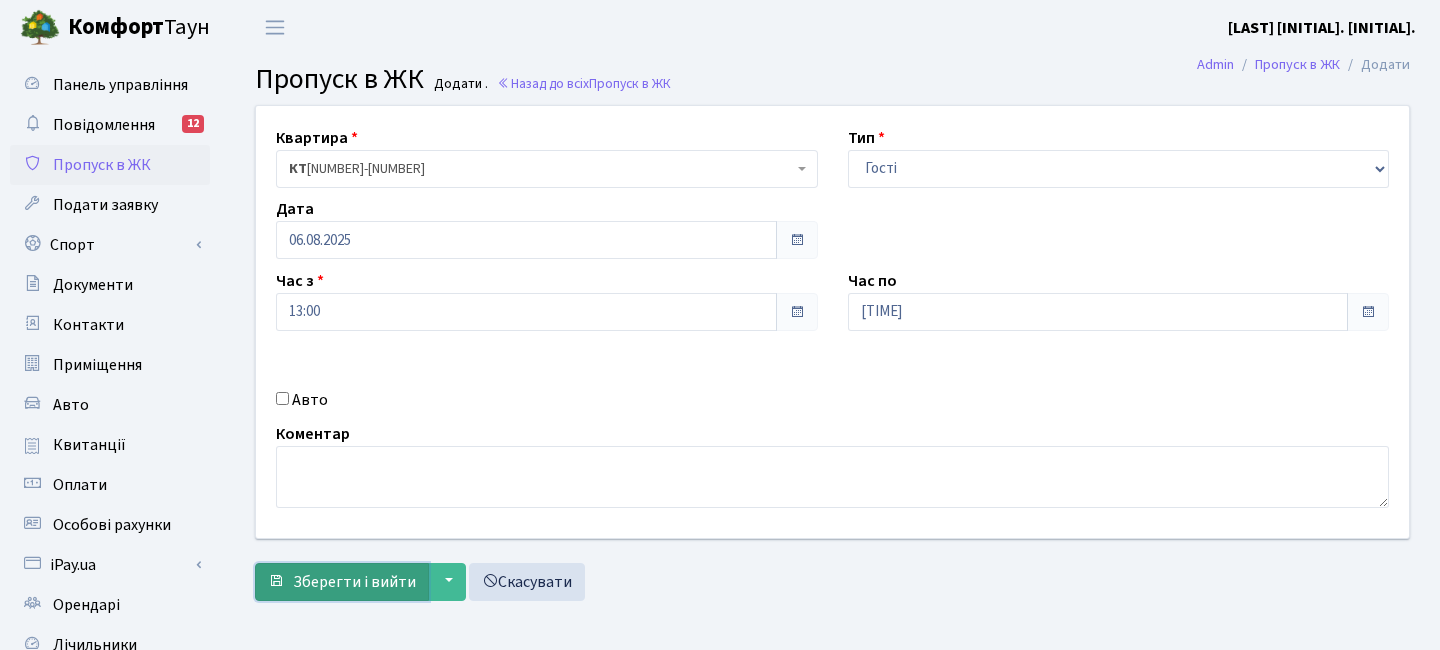 click on "Зберегти і вийти" at bounding box center [342, 582] 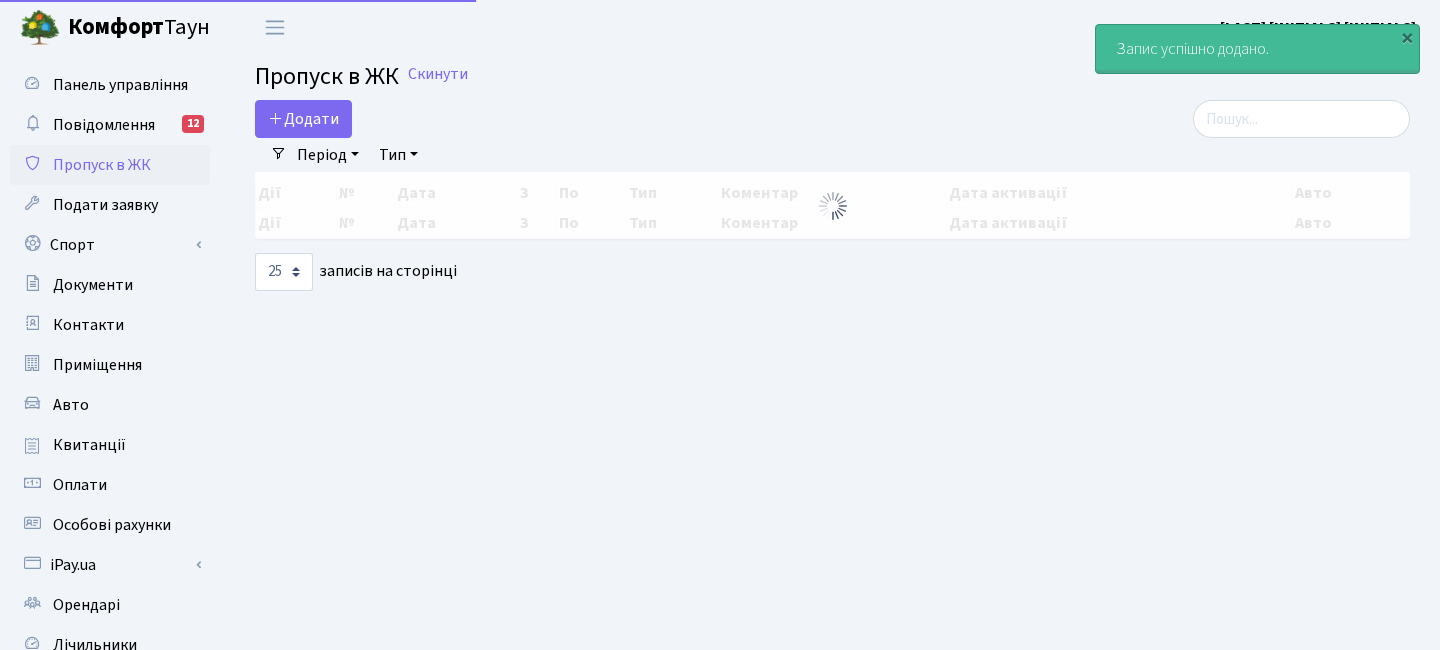 select on "25" 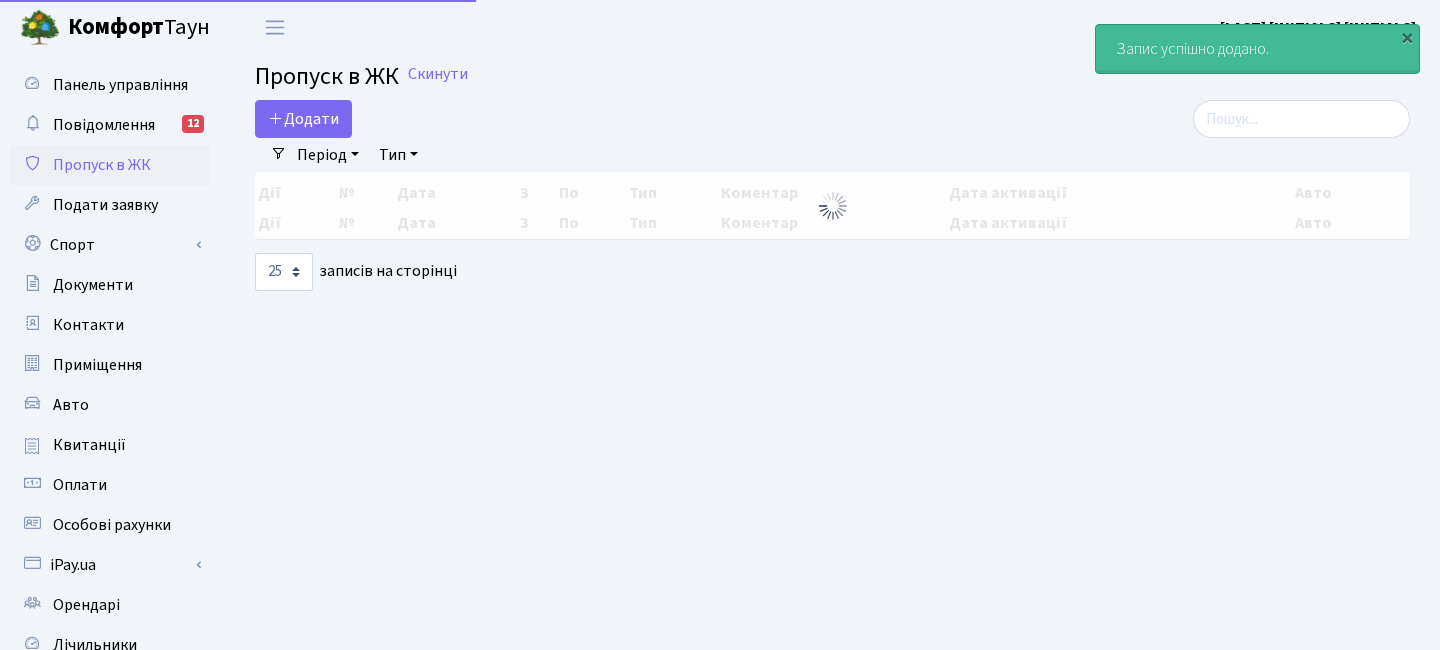 scroll, scrollTop: 0, scrollLeft: 0, axis: both 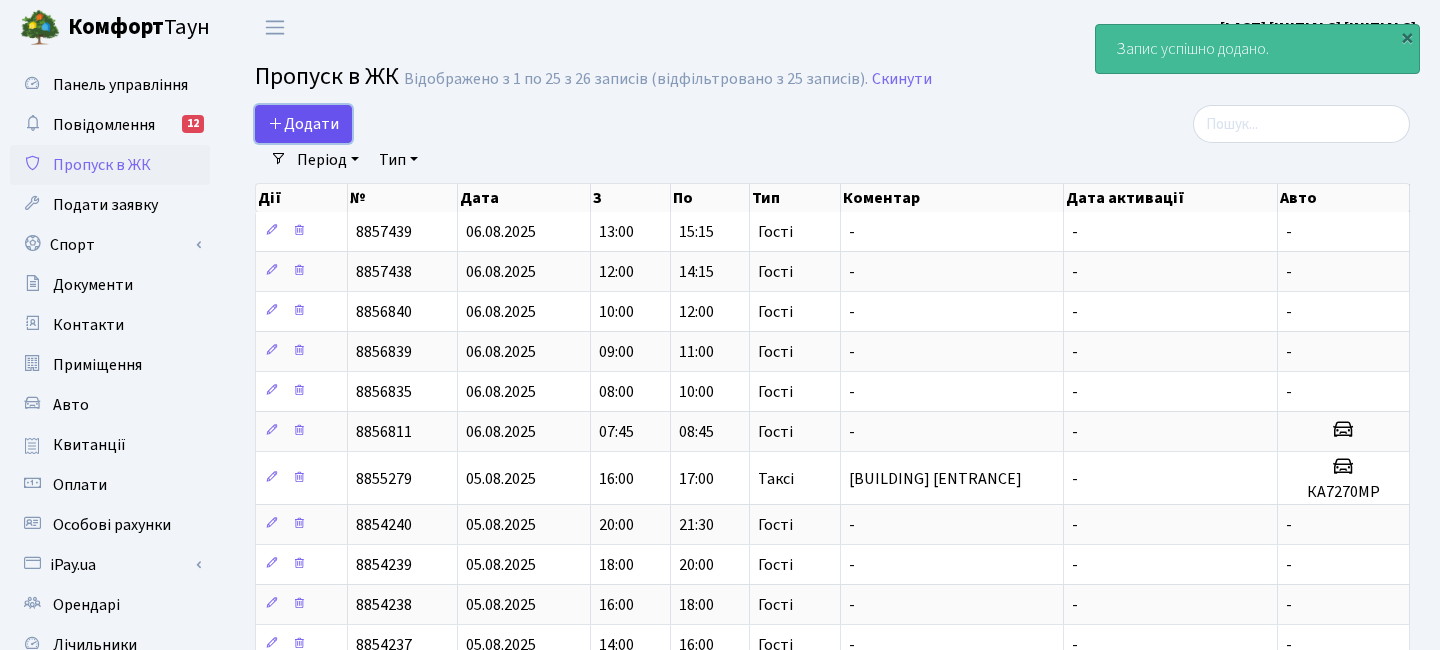 click on "Додати" at bounding box center [303, 124] 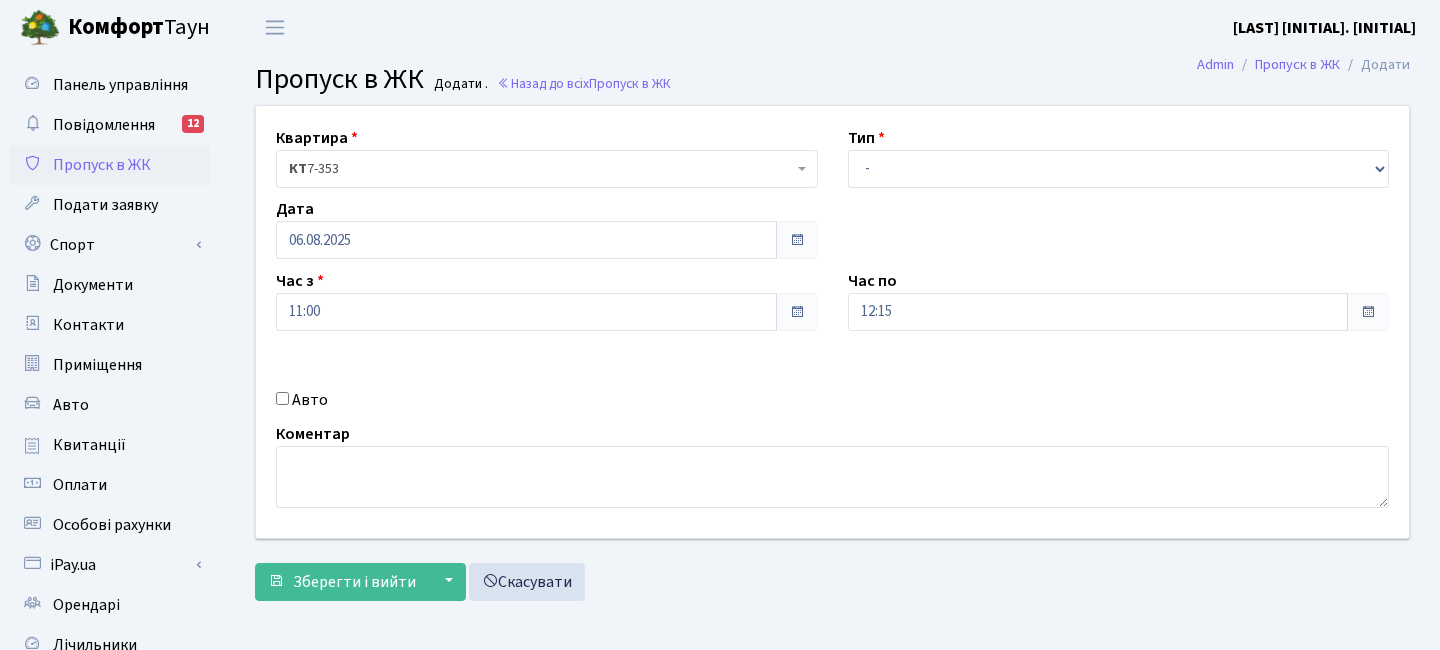 scroll, scrollTop: 0, scrollLeft: 0, axis: both 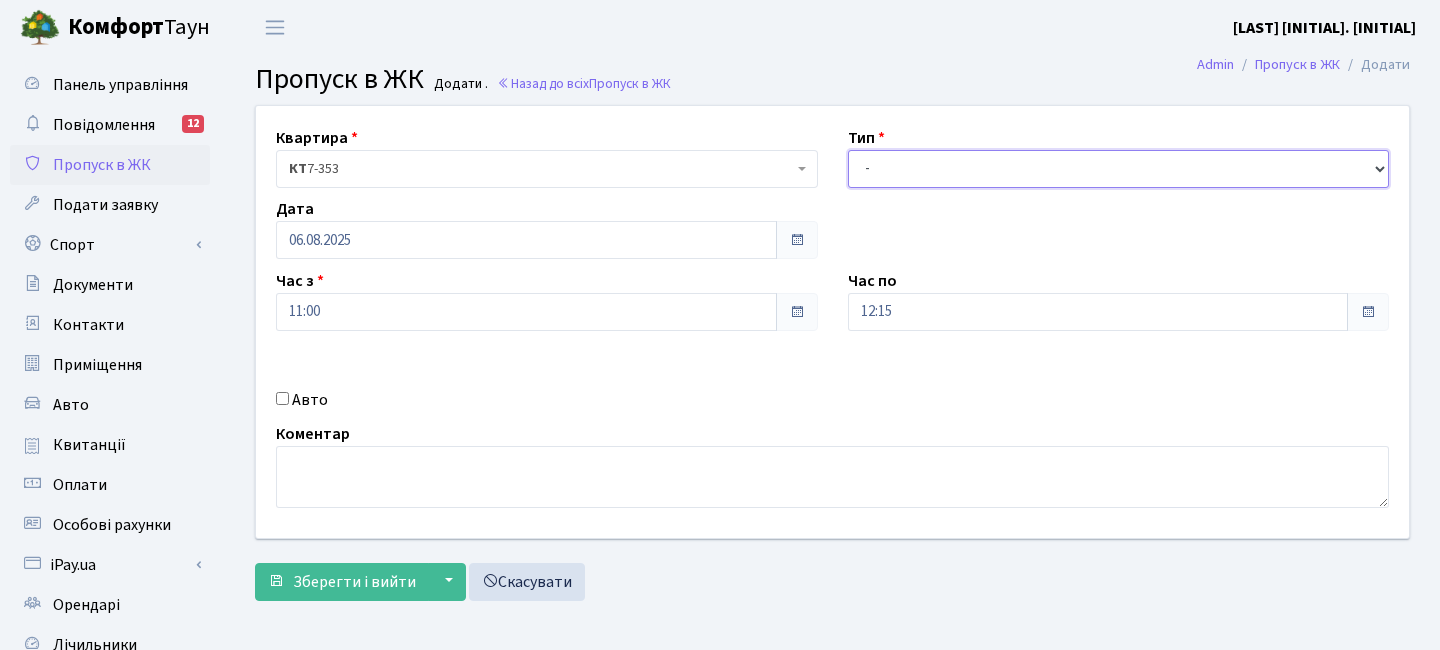 click on "-
Доставка
Таксі
Гості
Сервіс" at bounding box center [1119, 169] 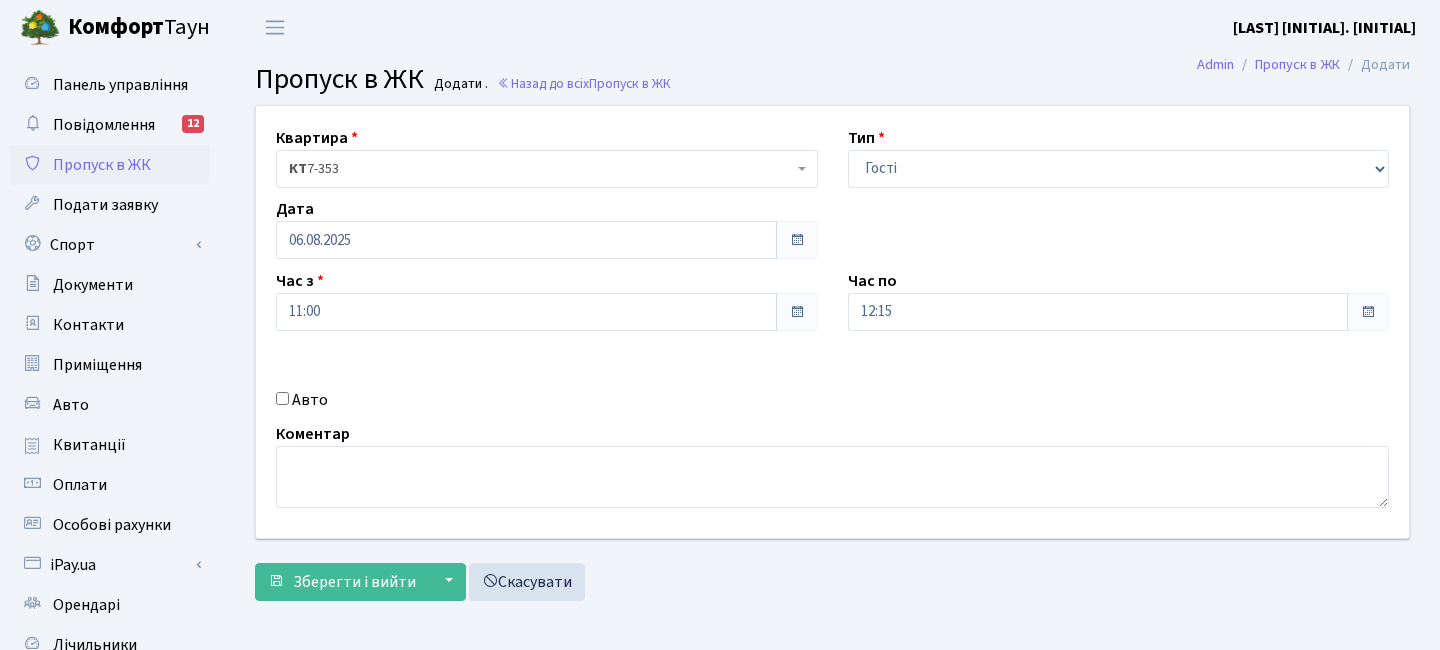 drag, startPoint x: 307, startPoint y: 401, endPoint x: 295, endPoint y: 400, distance: 12.0415945 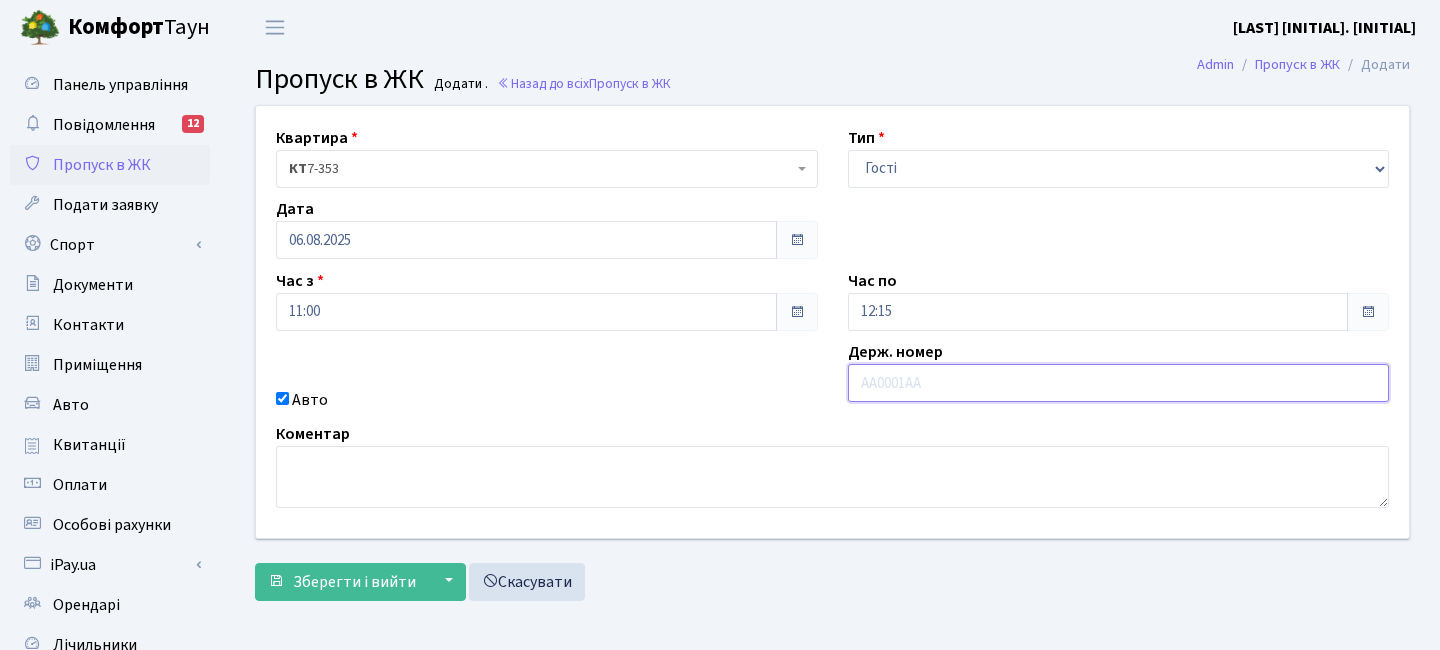 paste on "Всі пос" 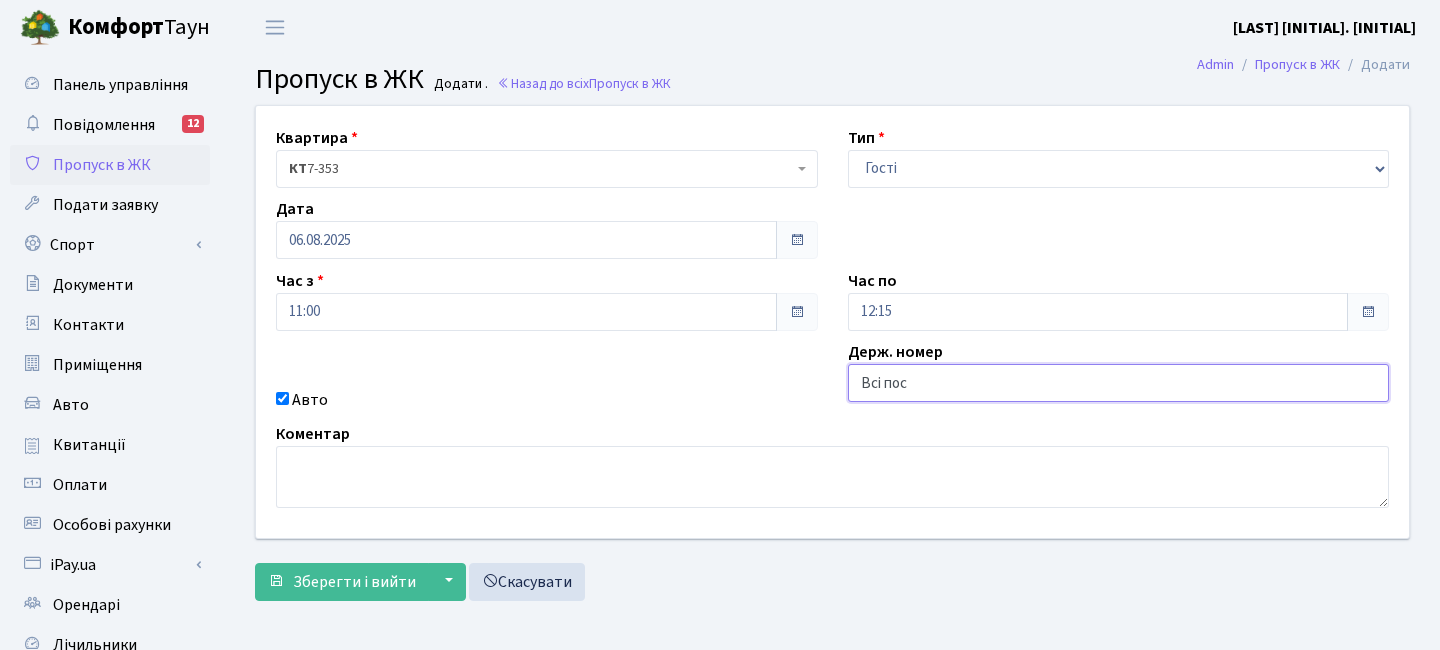 drag, startPoint x: 941, startPoint y: 389, endPoint x: 810, endPoint y: 378, distance: 131.46101 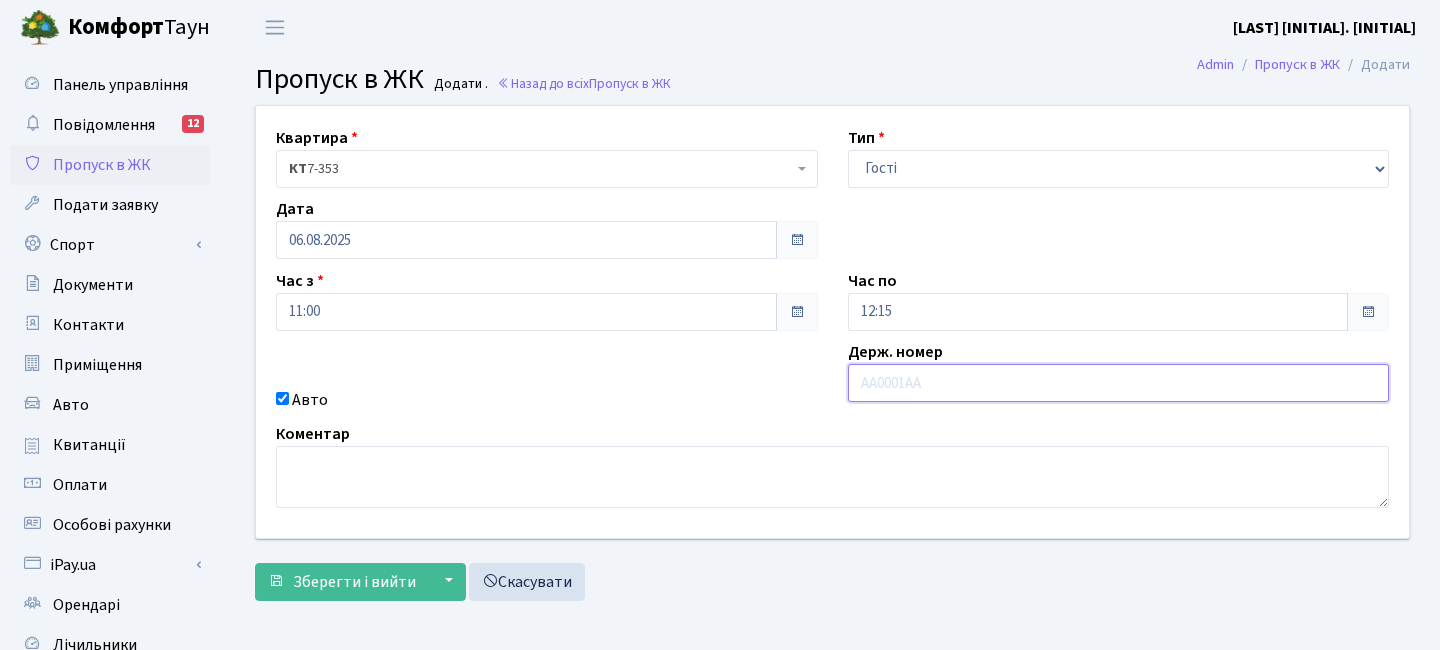 paste on "[VEHICLE_REGISTRATION]" 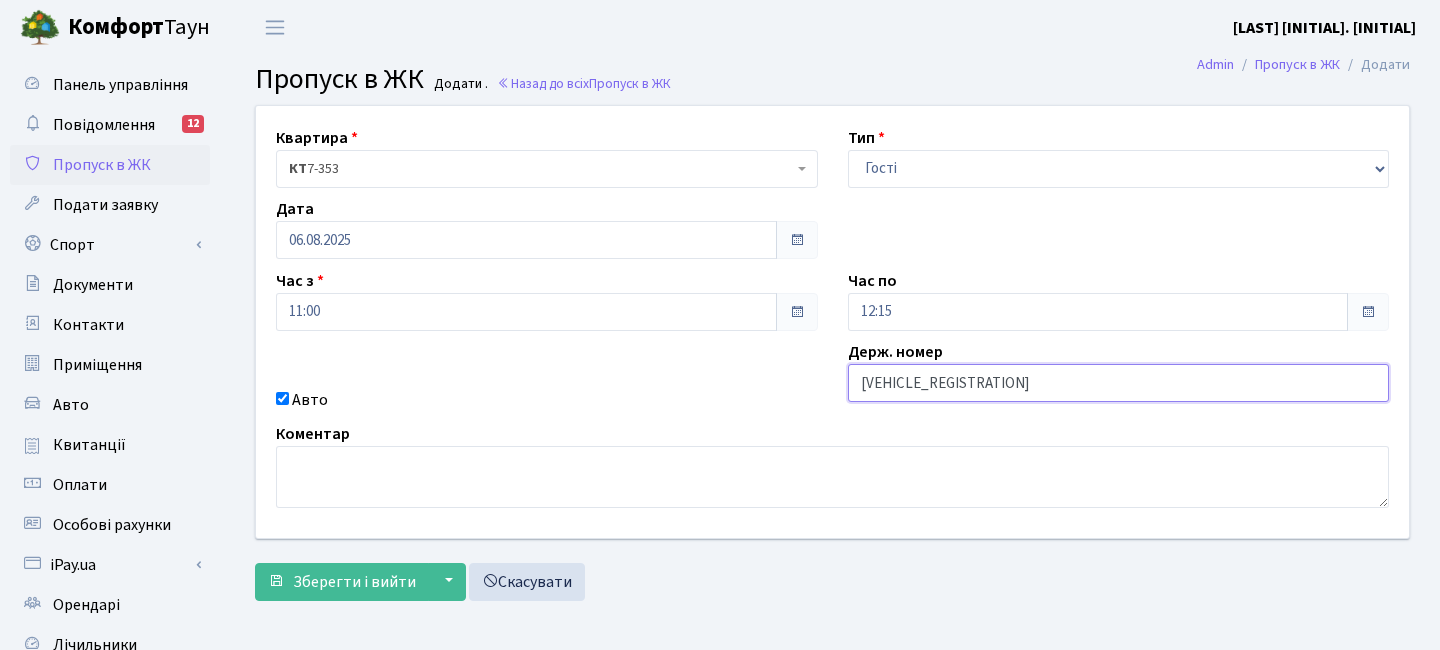 type on "[VEHICLE_REGISTRATION]" 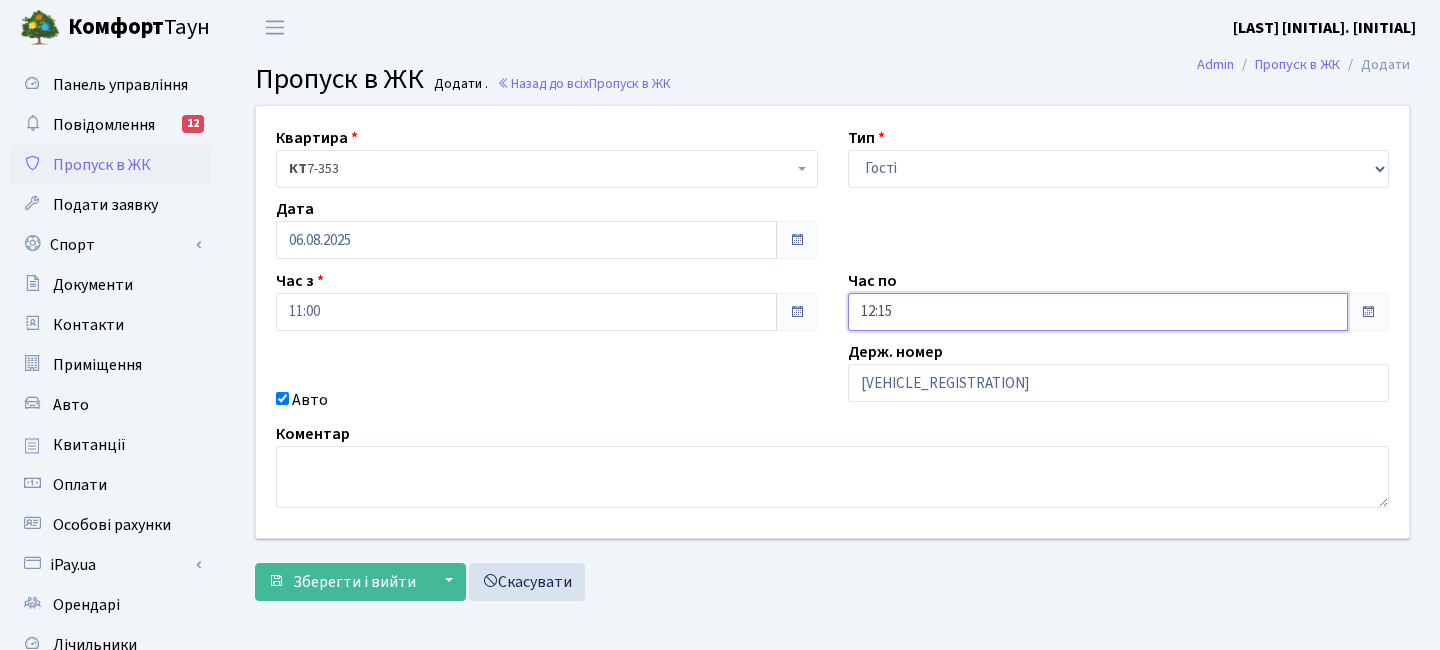 click on "12:15" at bounding box center [1098, 312] 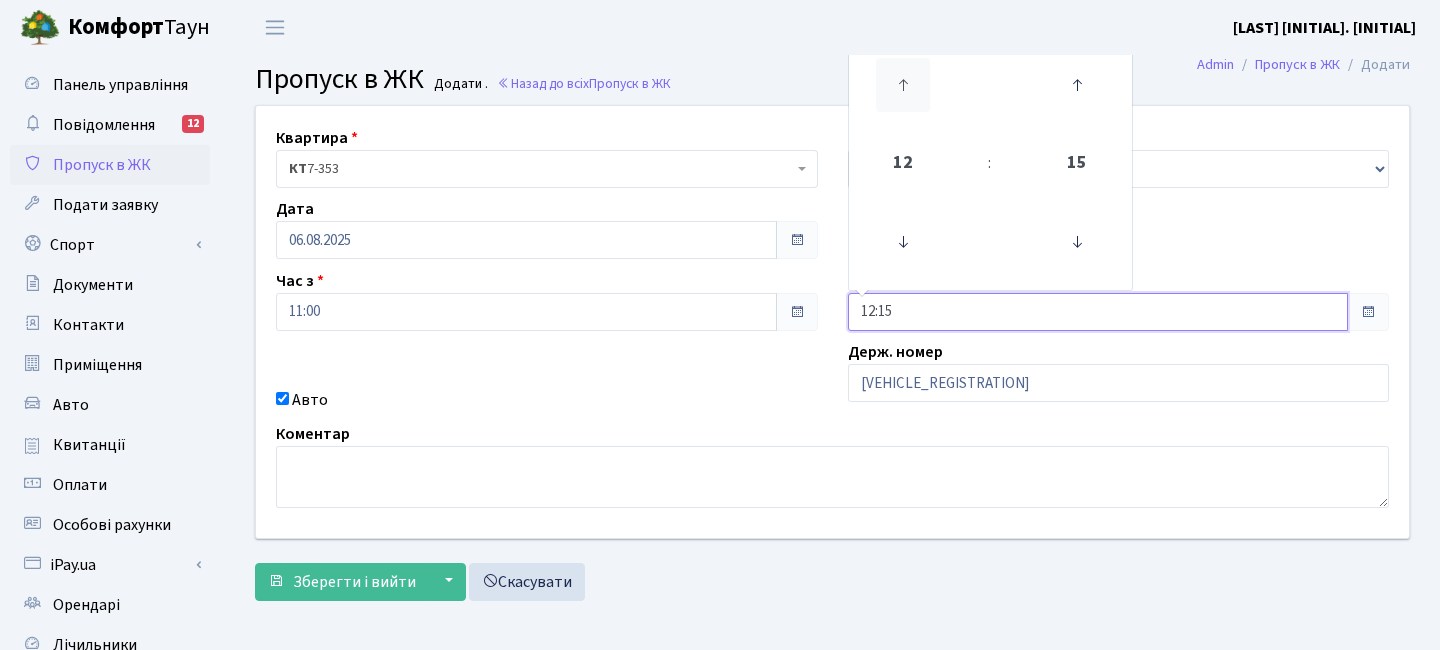 click at bounding box center (903, 85) 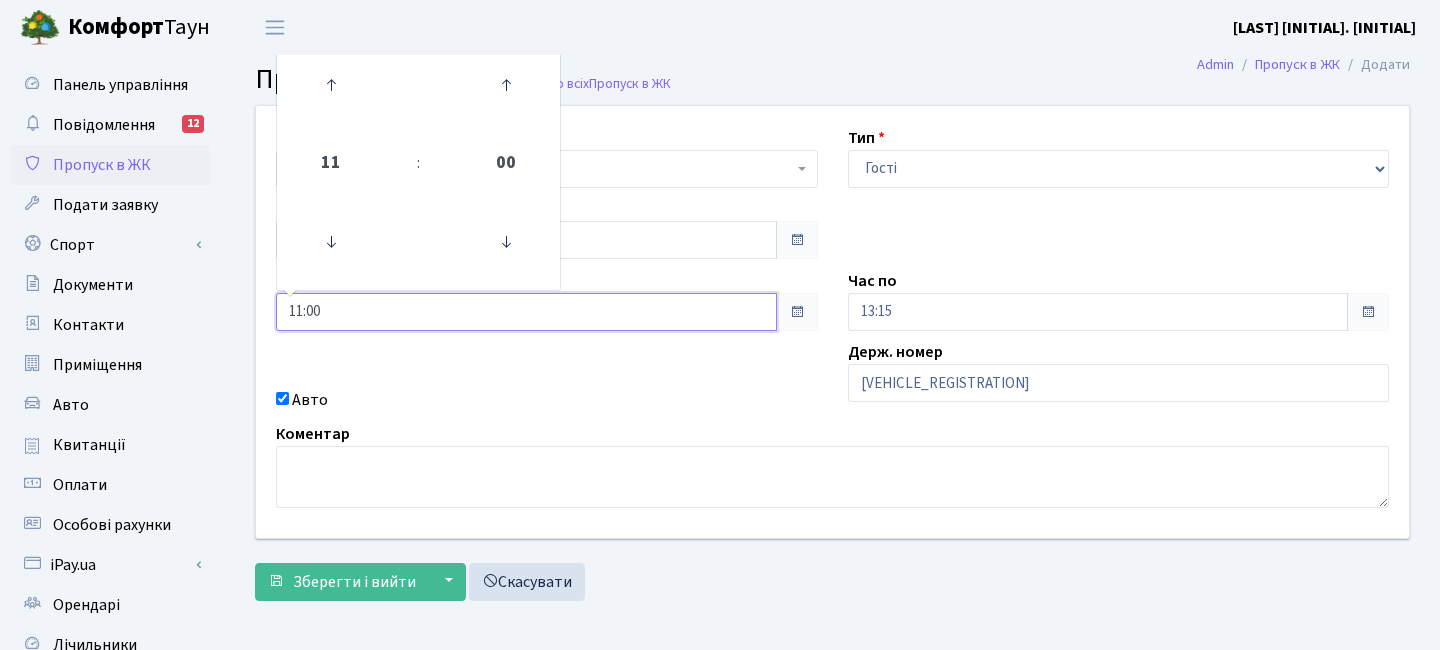 drag, startPoint x: 389, startPoint y: 295, endPoint x: 383, endPoint y: 306, distance: 12.529964 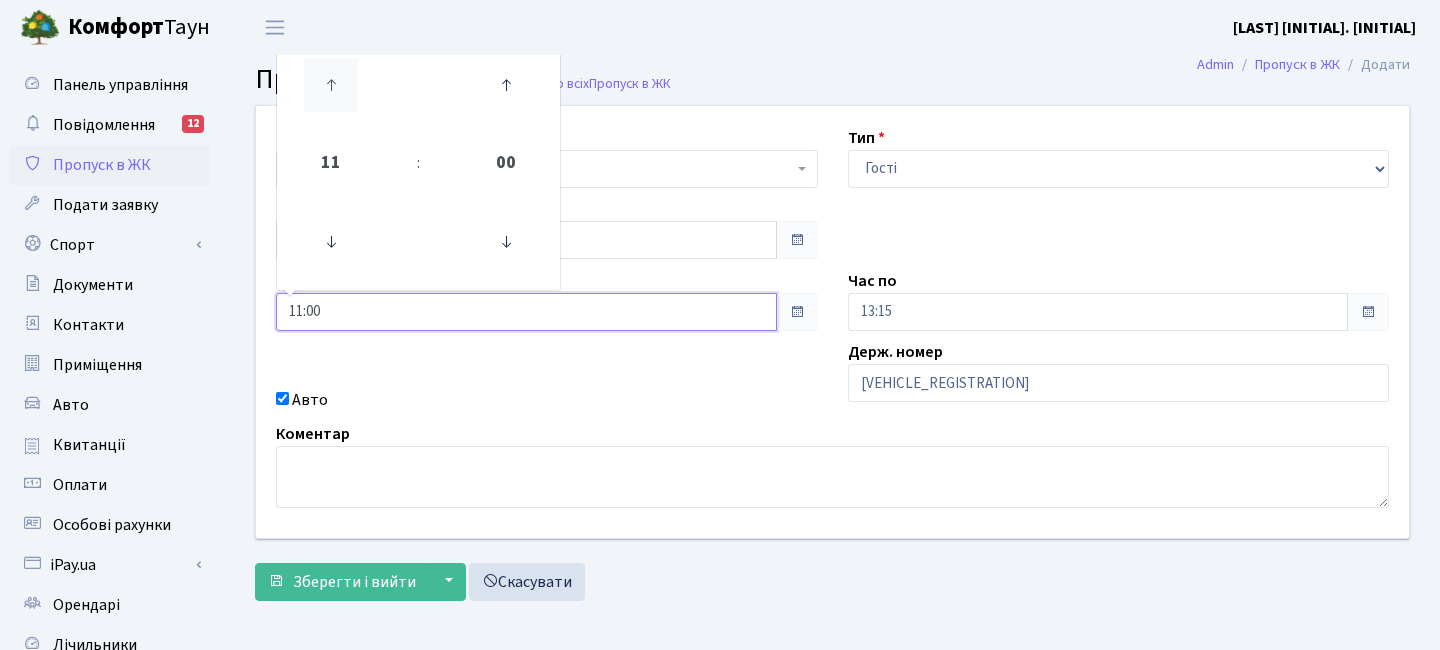 click at bounding box center (331, 85) 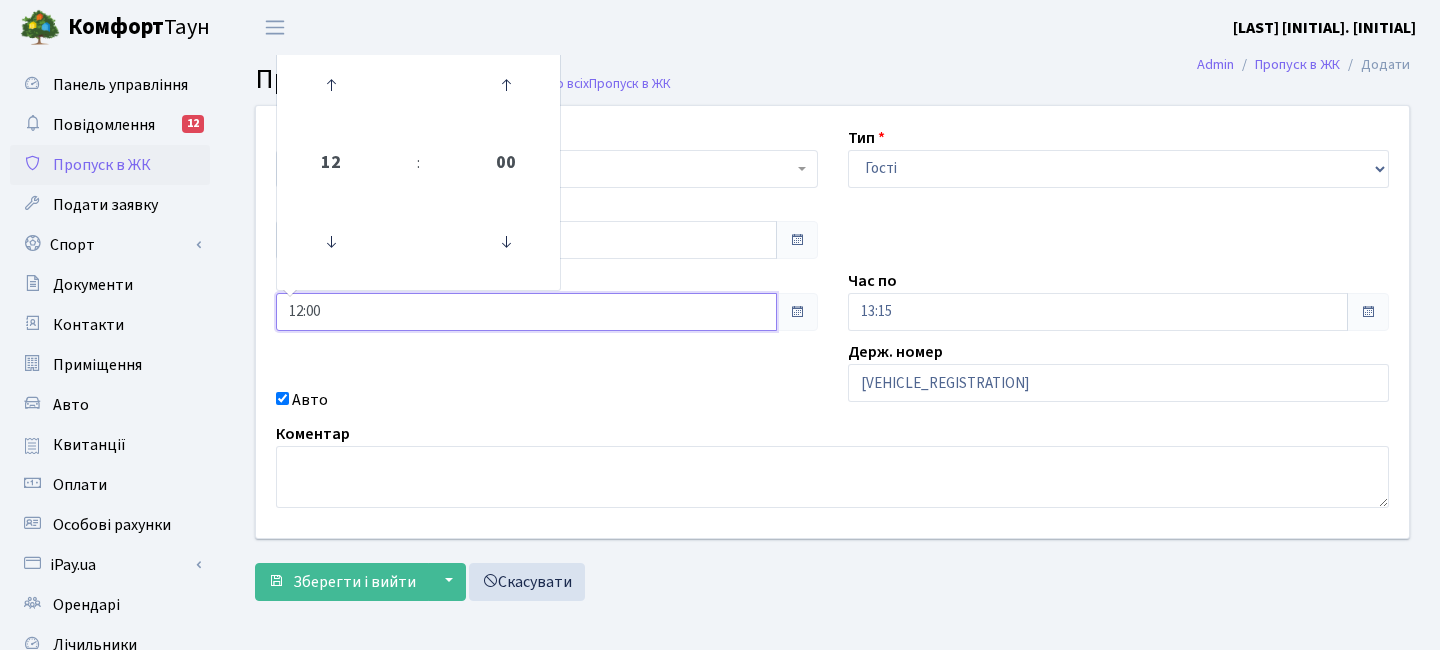 drag, startPoint x: 310, startPoint y: 73, endPoint x: 437, endPoint y: 121, distance: 135.76819 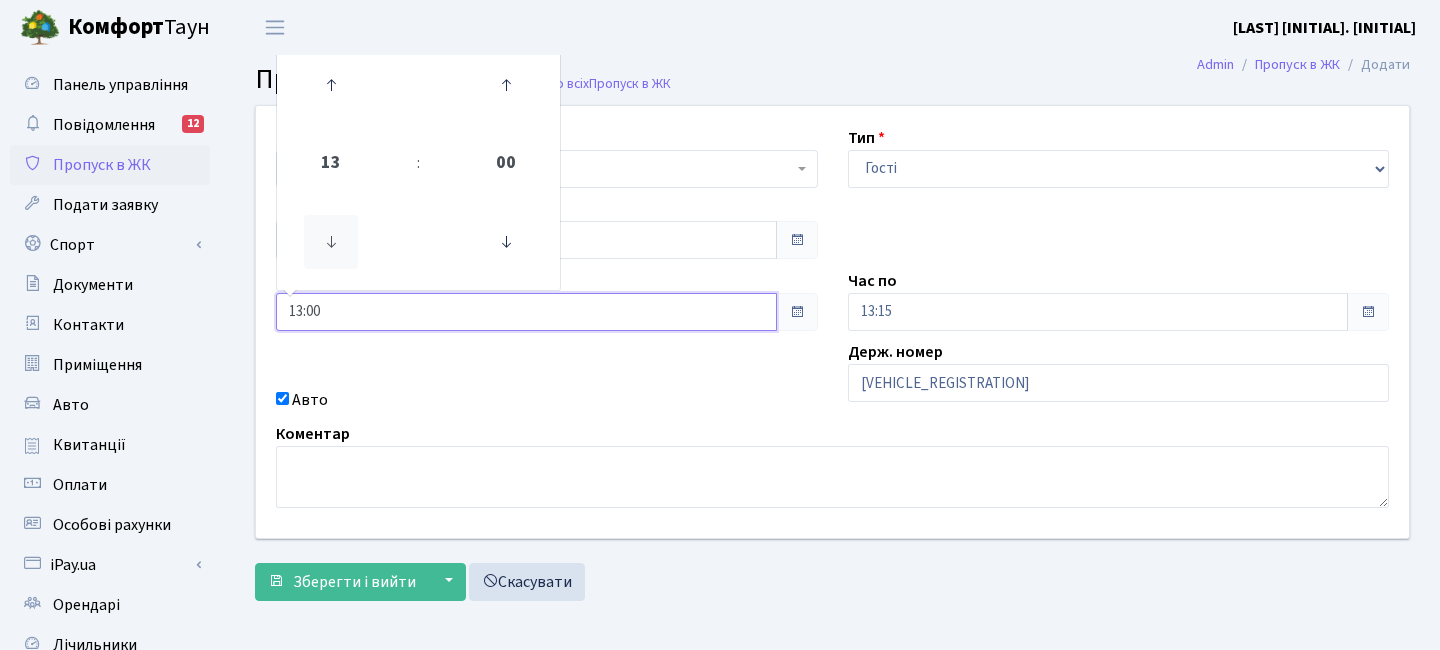 drag, startPoint x: 302, startPoint y: 251, endPoint x: 315, endPoint y: 251, distance: 13 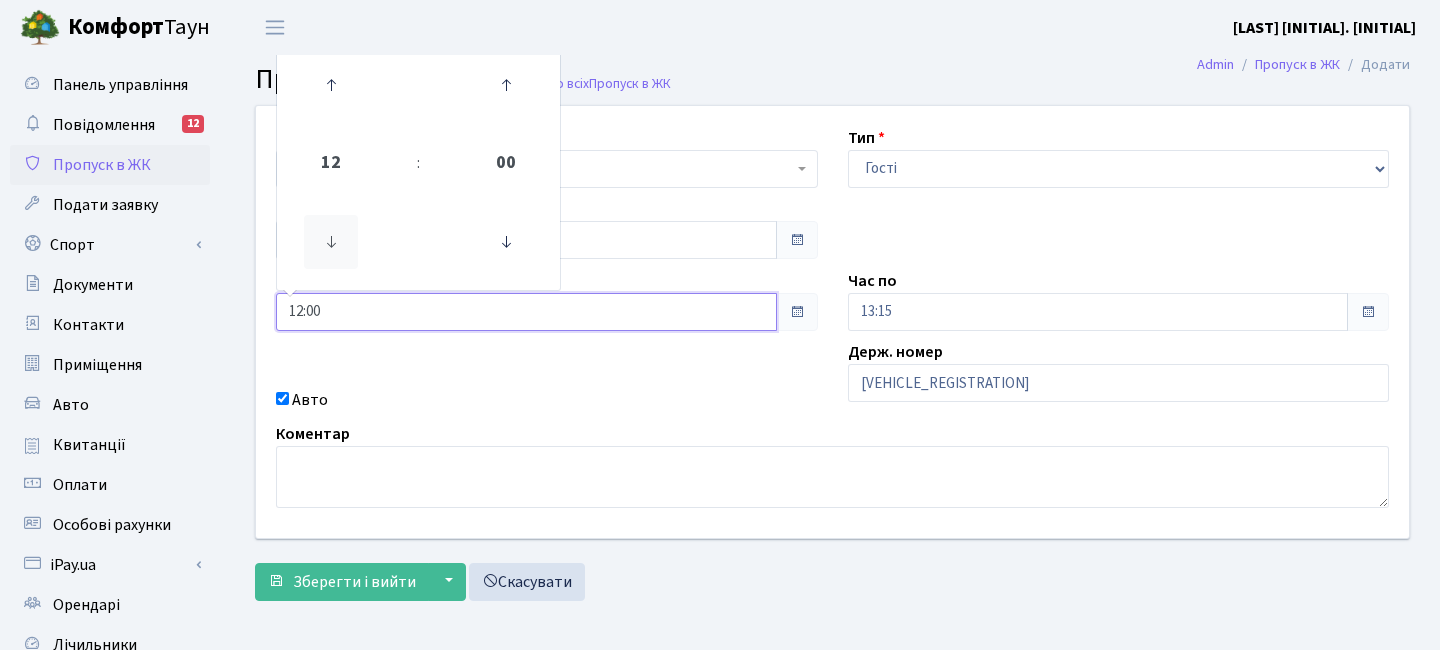 click at bounding box center (331, 242) 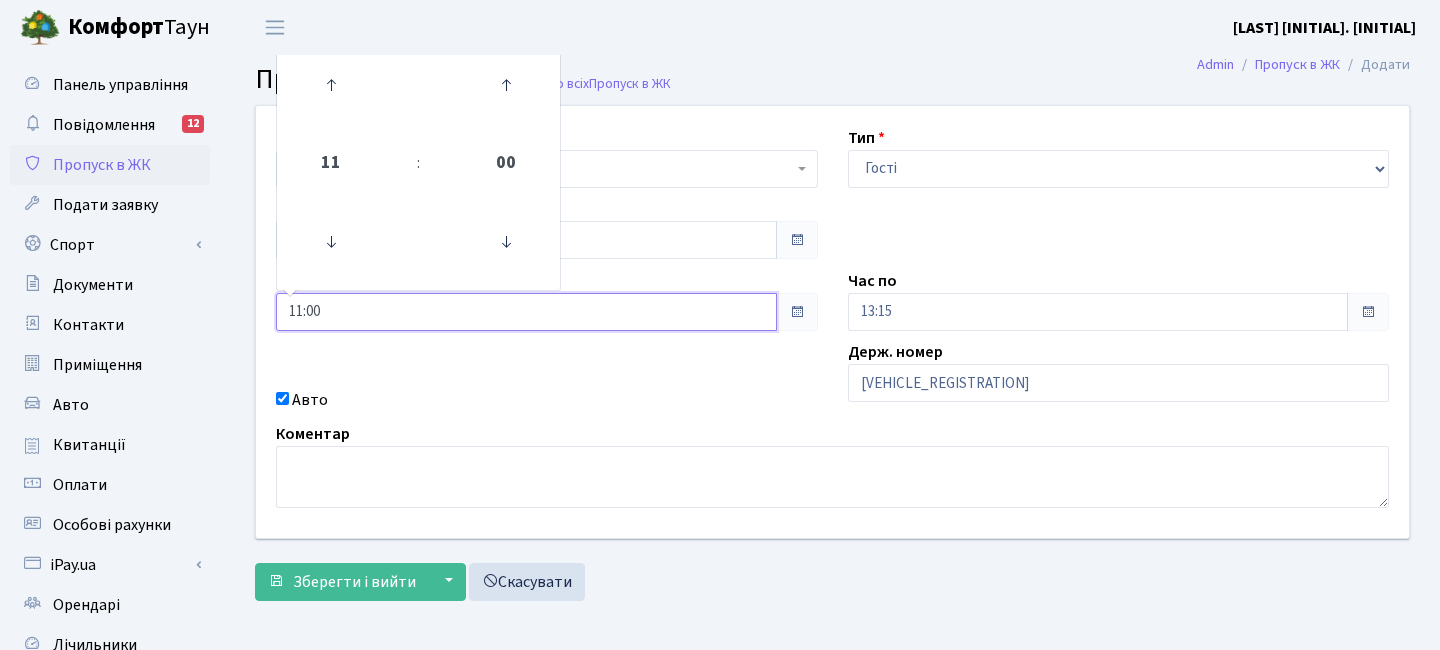 click at bounding box center [331, 85] 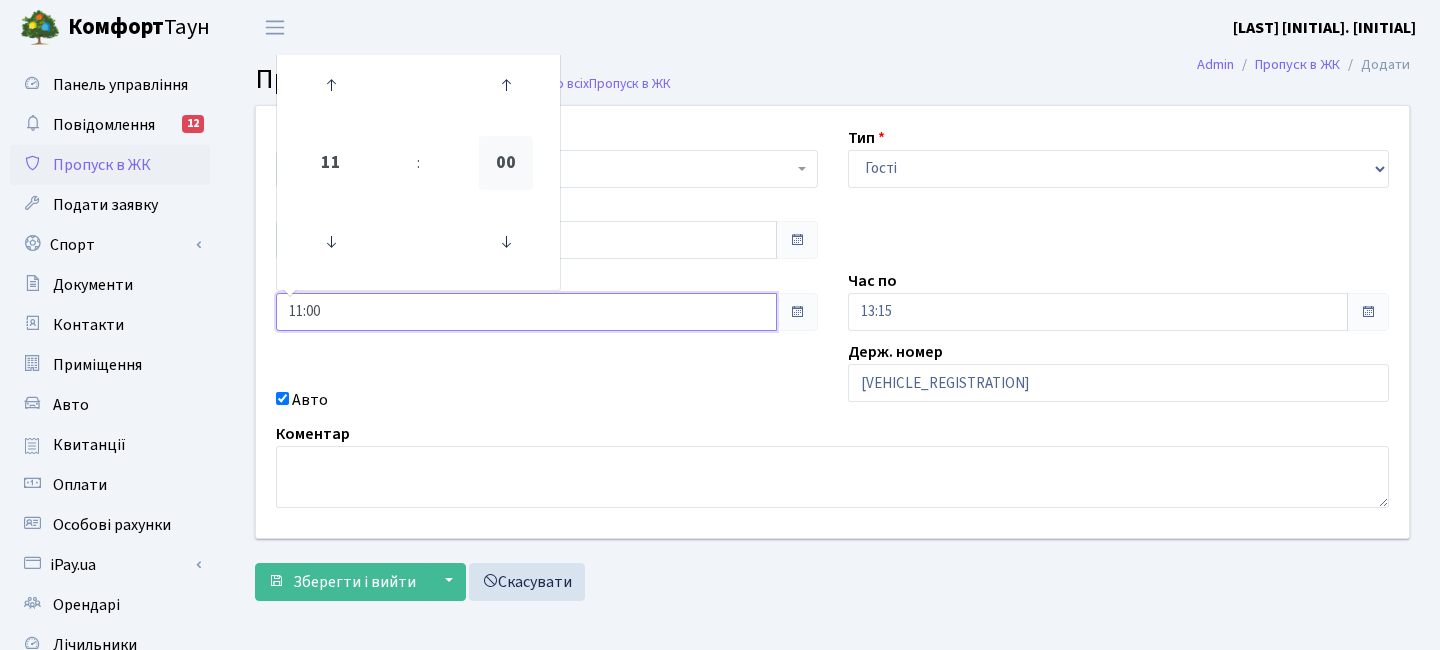 drag, startPoint x: 349, startPoint y: 92, endPoint x: 482, endPoint y: 138, distance: 140.73024 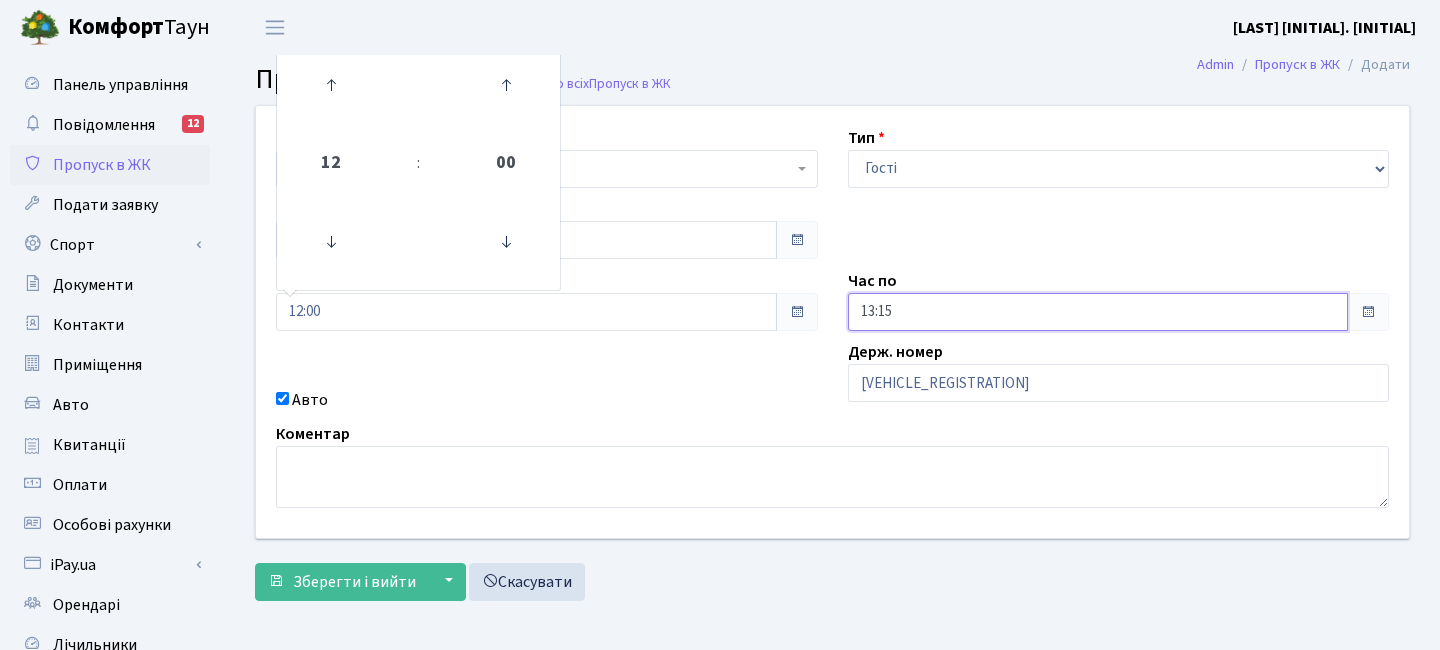 drag, startPoint x: 971, startPoint y: 307, endPoint x: 970, endPoint y: 291, distance: 16.03122 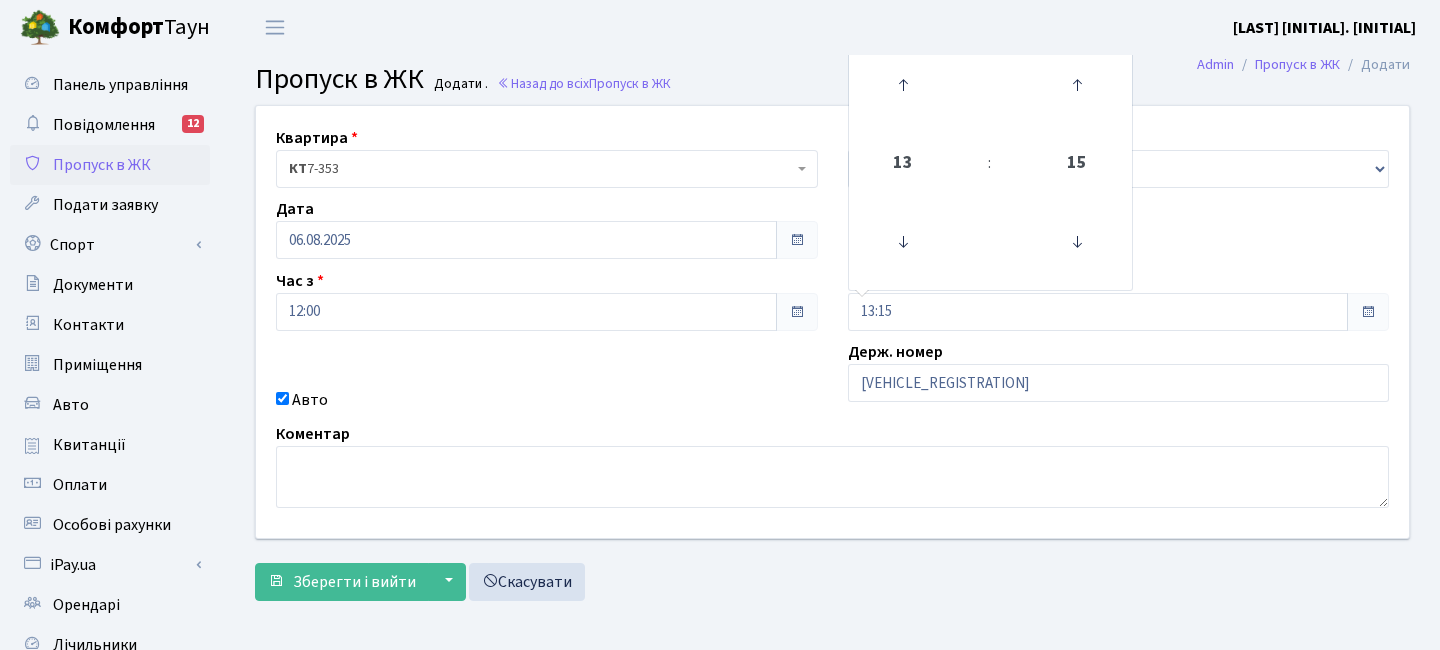drag, startPoint x: 914, startPoint y: 50, endPoint x: 914, endPoint y: 75, distance: 25 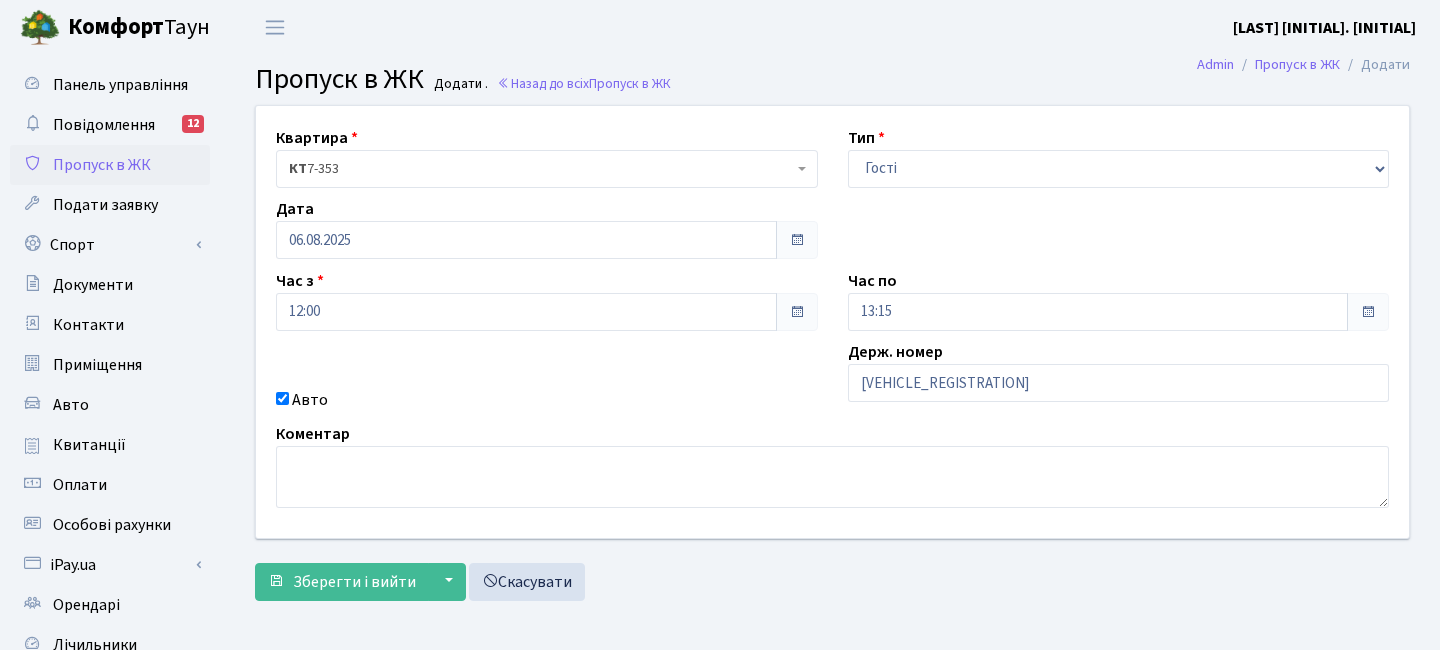 drag, startPoint x: 909, startPoint y: 286, endPoint x: 913, endPoint y: 325, distance: 39.20459 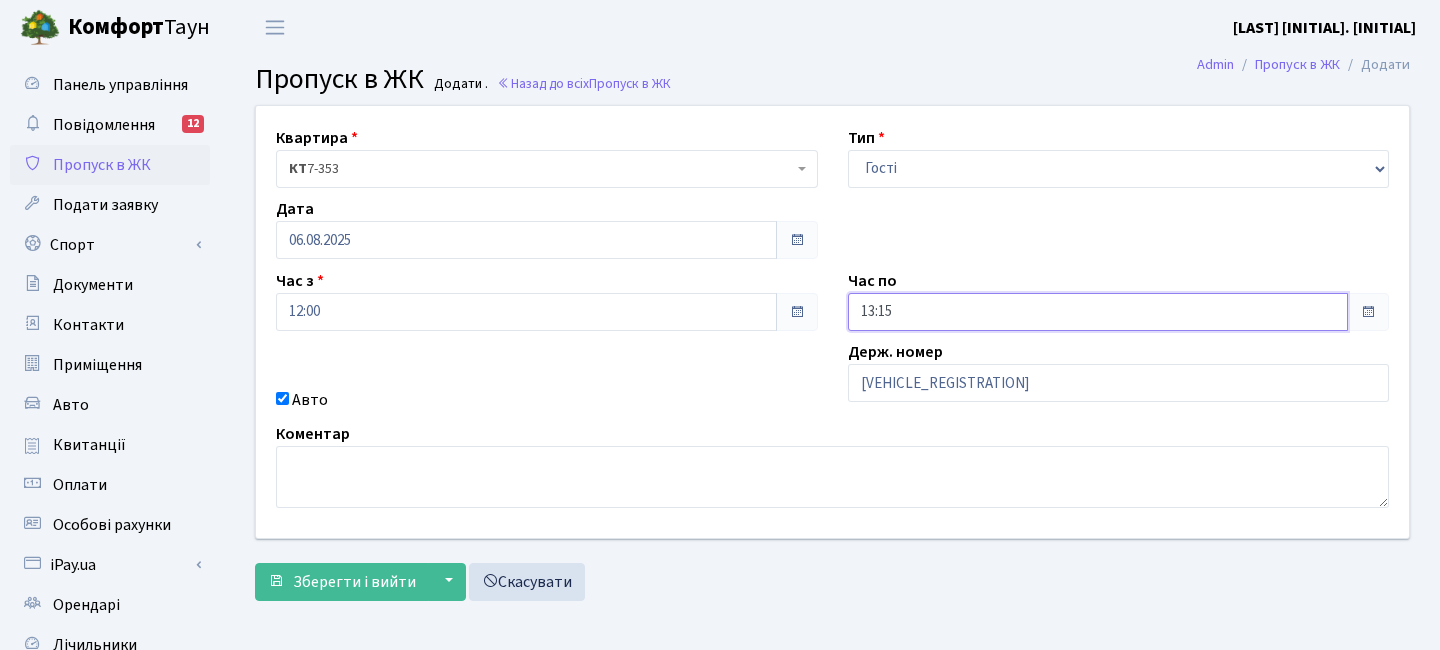 click on "13:15" at bounding box center (1098, 312) 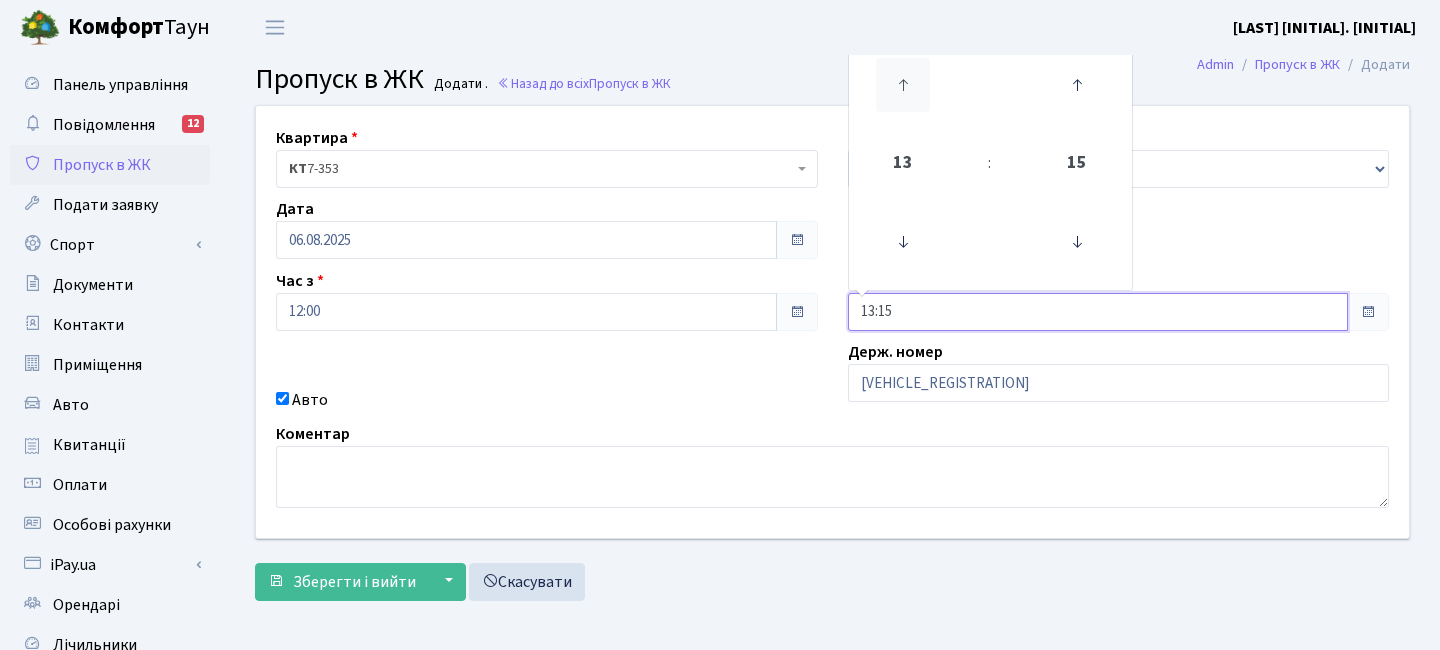 click at bounding box center (903, 85) 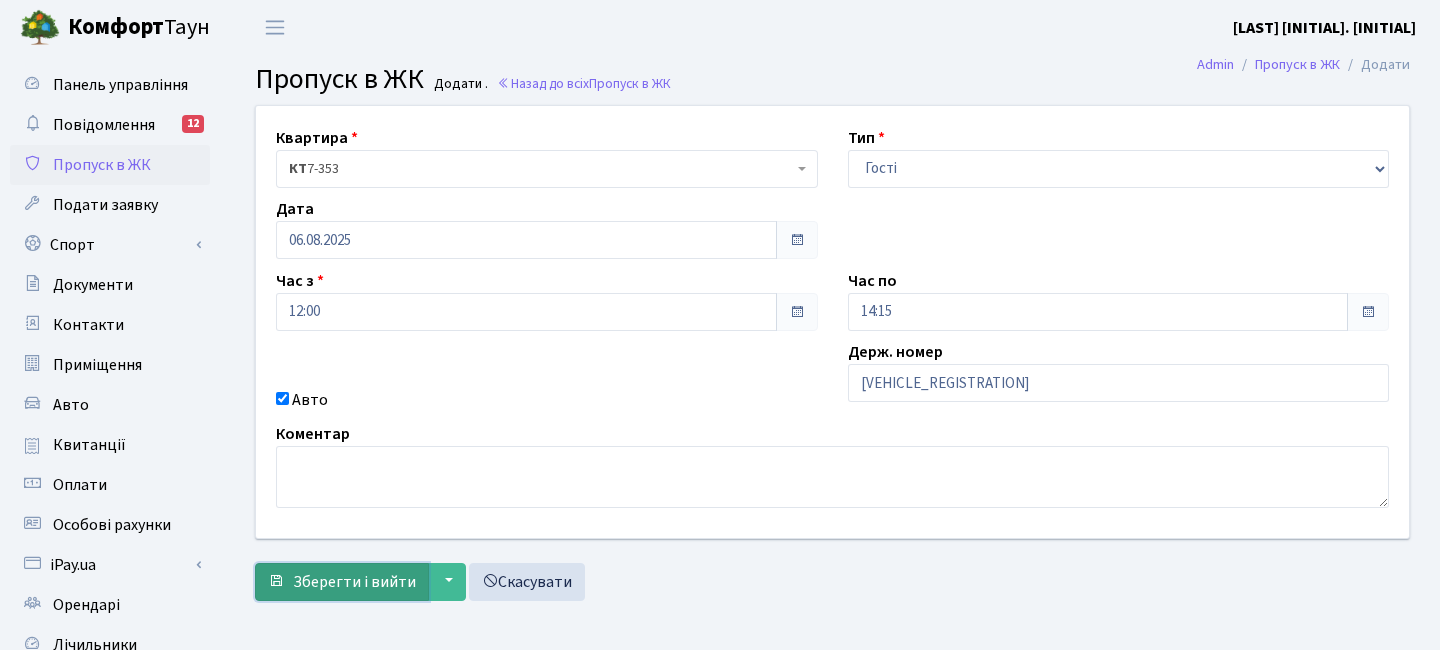 click on "Зберегти і вийти" at bounding box center (354, 582) 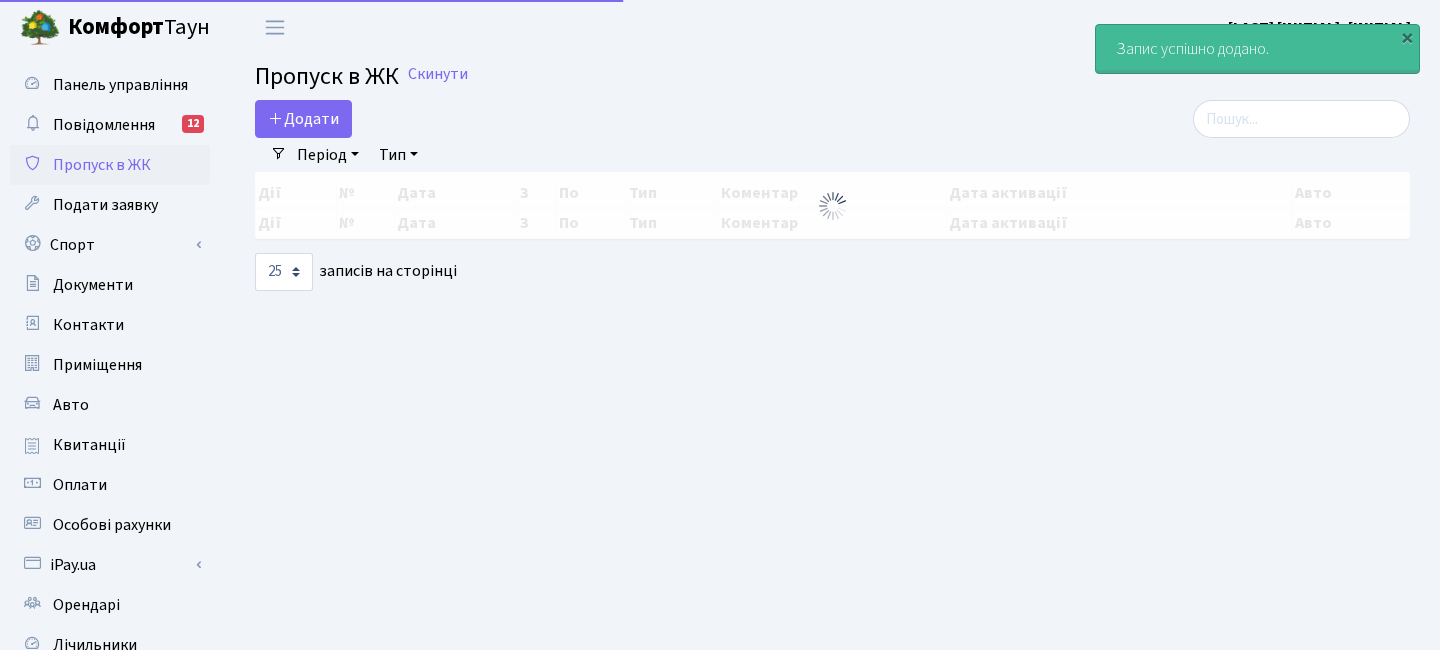 select on "25" 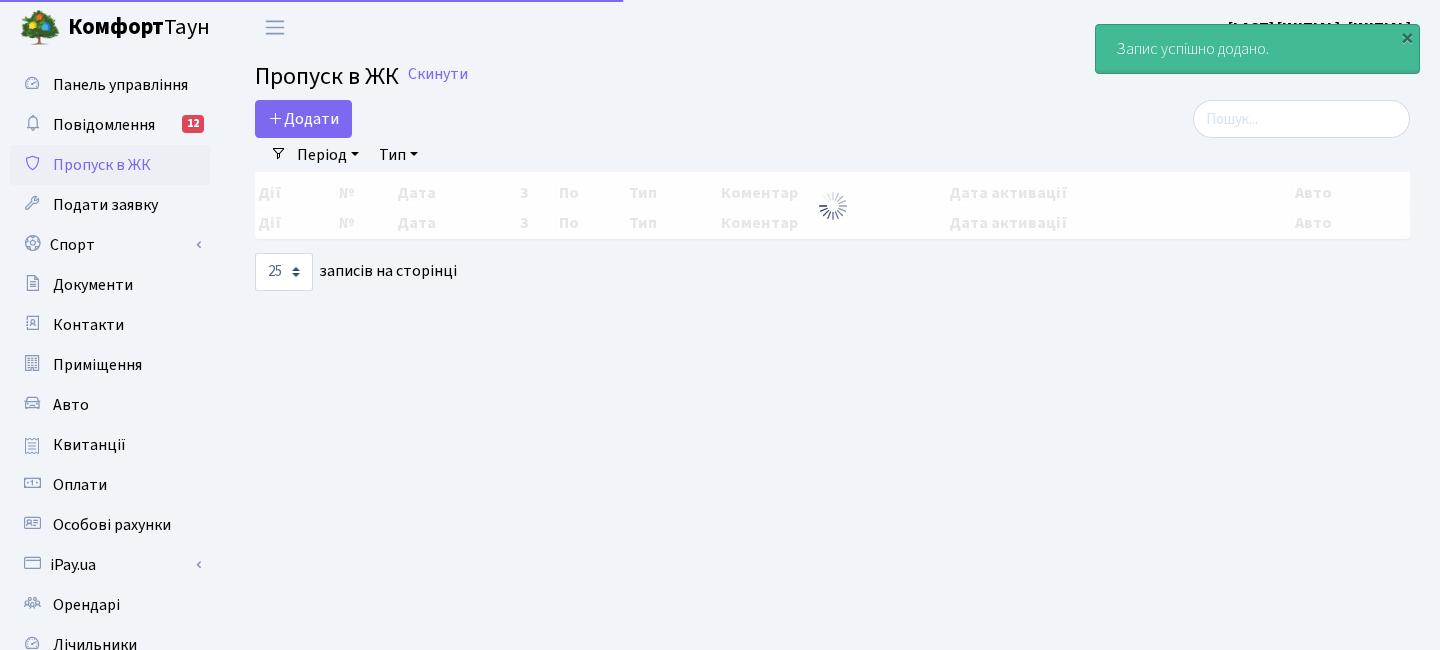 scroll, scrollTop: 0, scrollLeft: 0, axis: both 